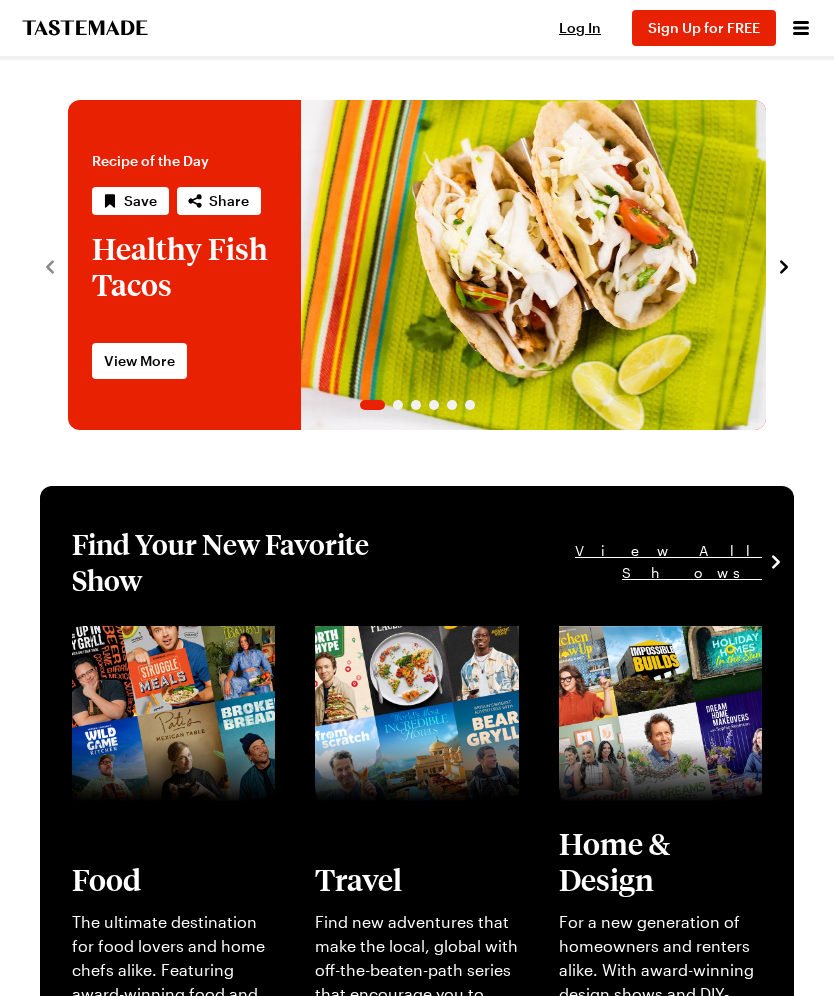 scroll, scrollTop: 0, scrollLeft: 0, axis: both 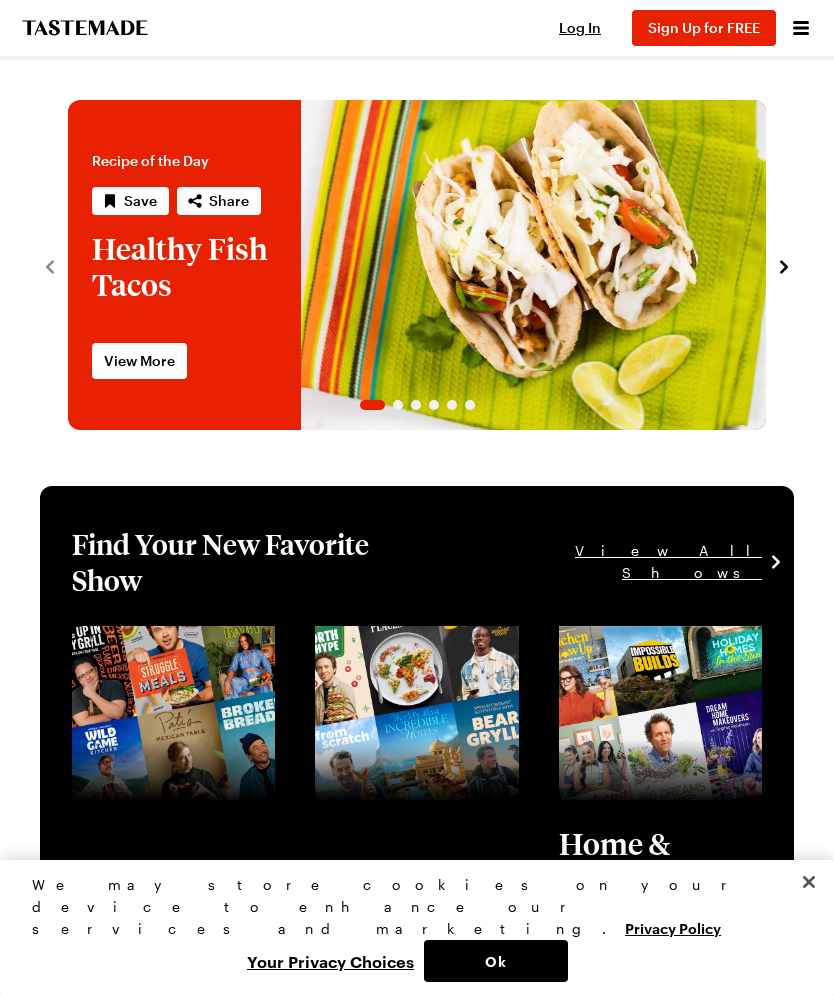 click on "Your Privacy Choices" at bounding box center (330, 961) 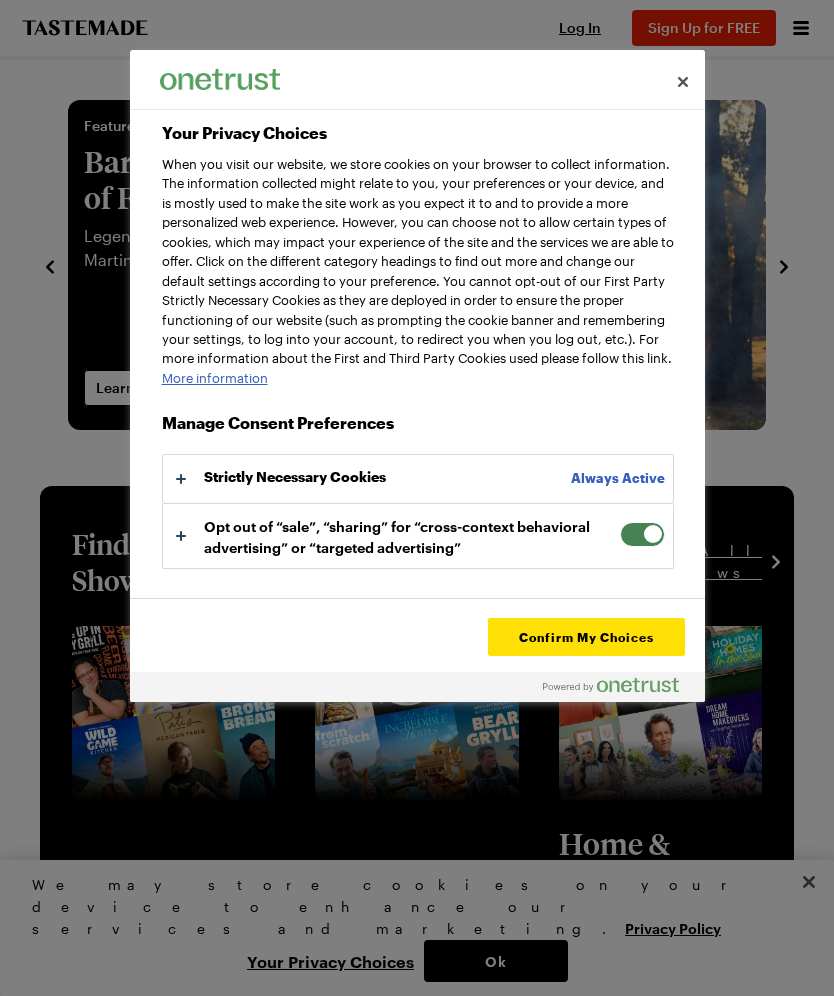 click at bounding box center (642, 534) 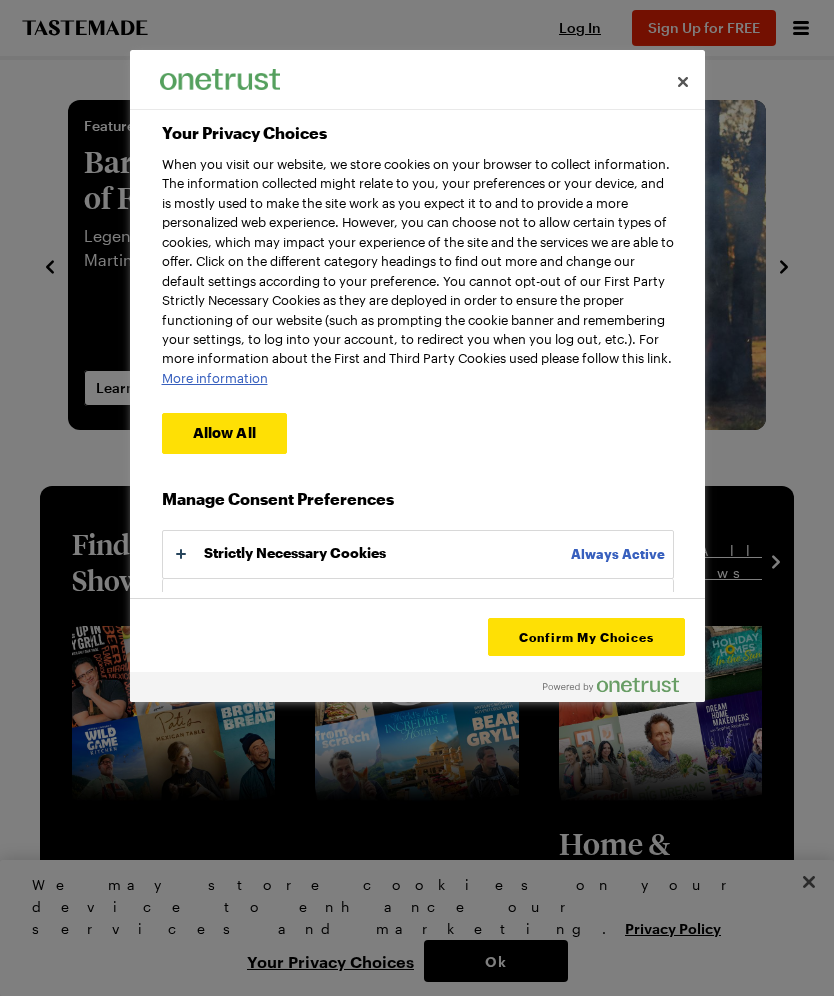 scroll, scrollTop: 64, scrollLeft: 0, axis: vertical 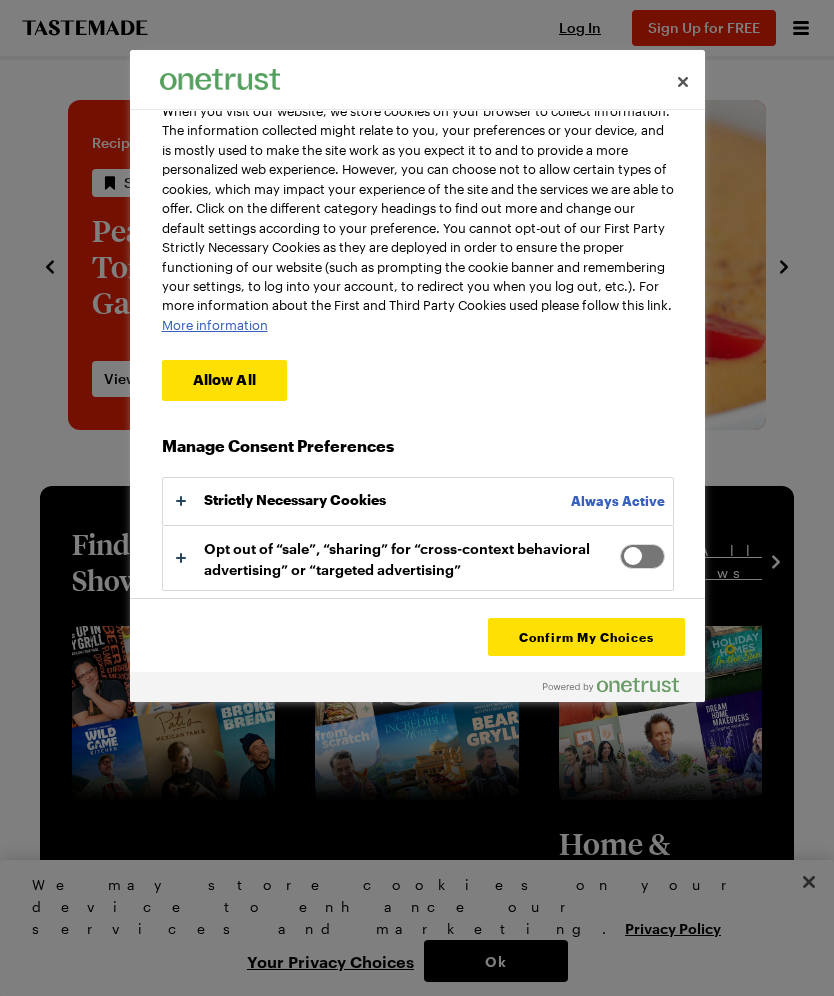 click at bounding box center (642, 556) 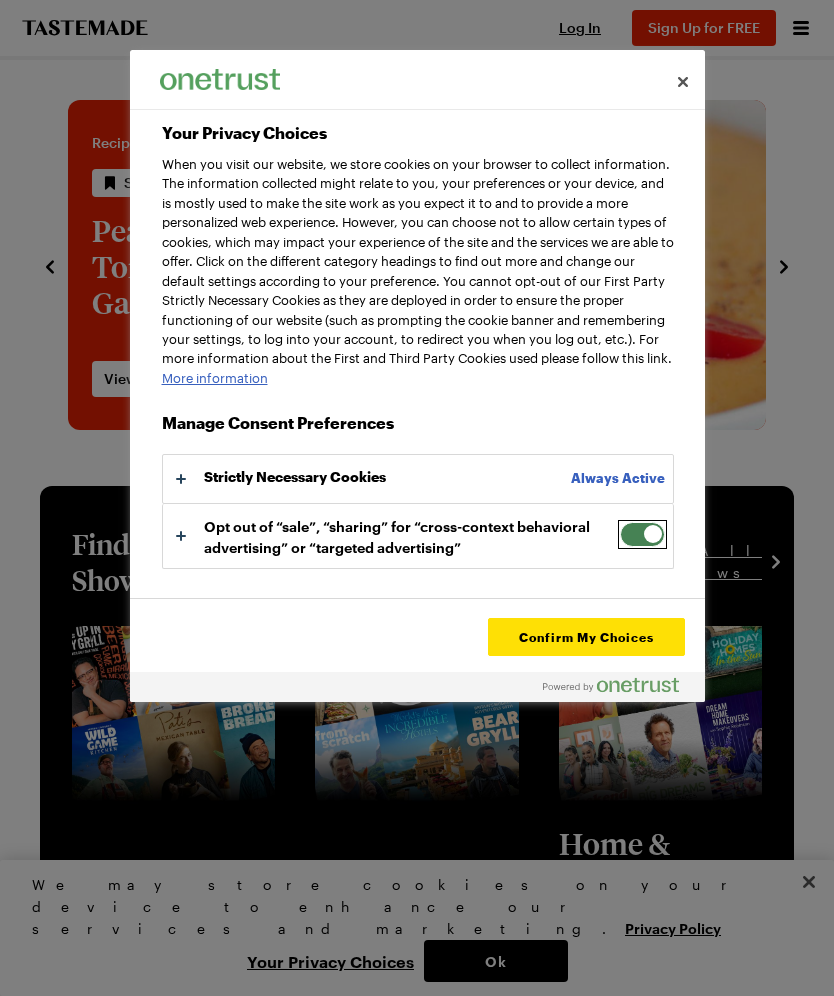 scroll, scrollTop: 0, scrollLeft: 0, axis: both 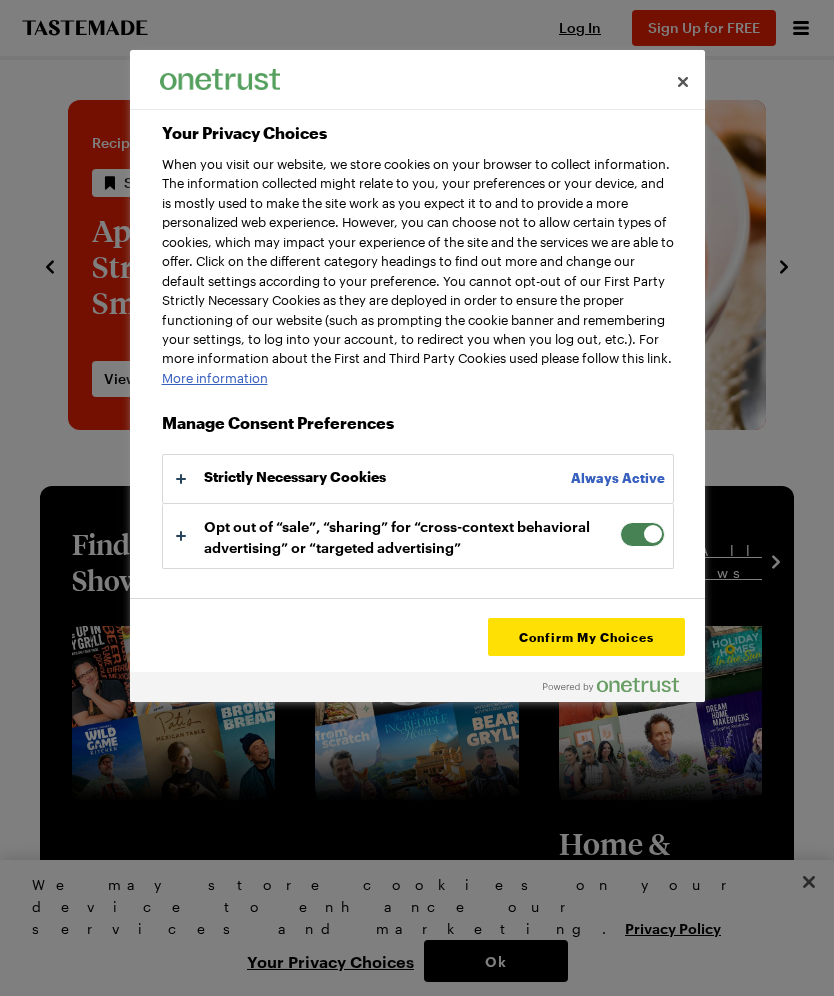 click at bounding box center [418, 536] 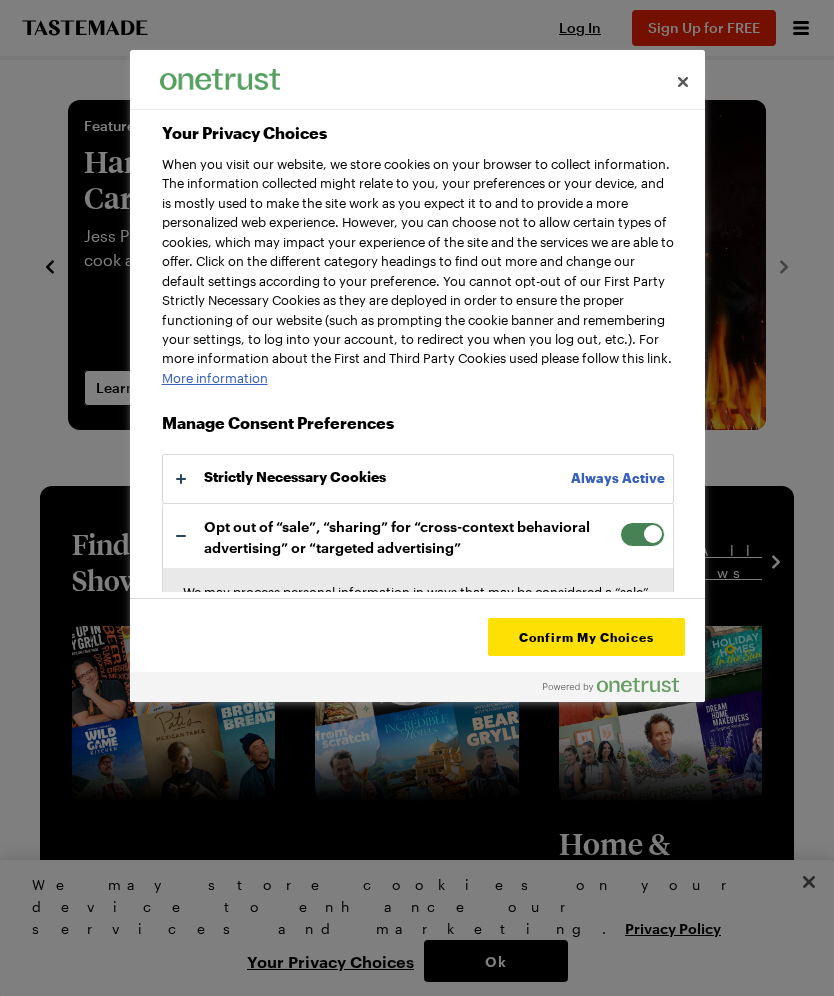 click at bounding box center [418, 843] 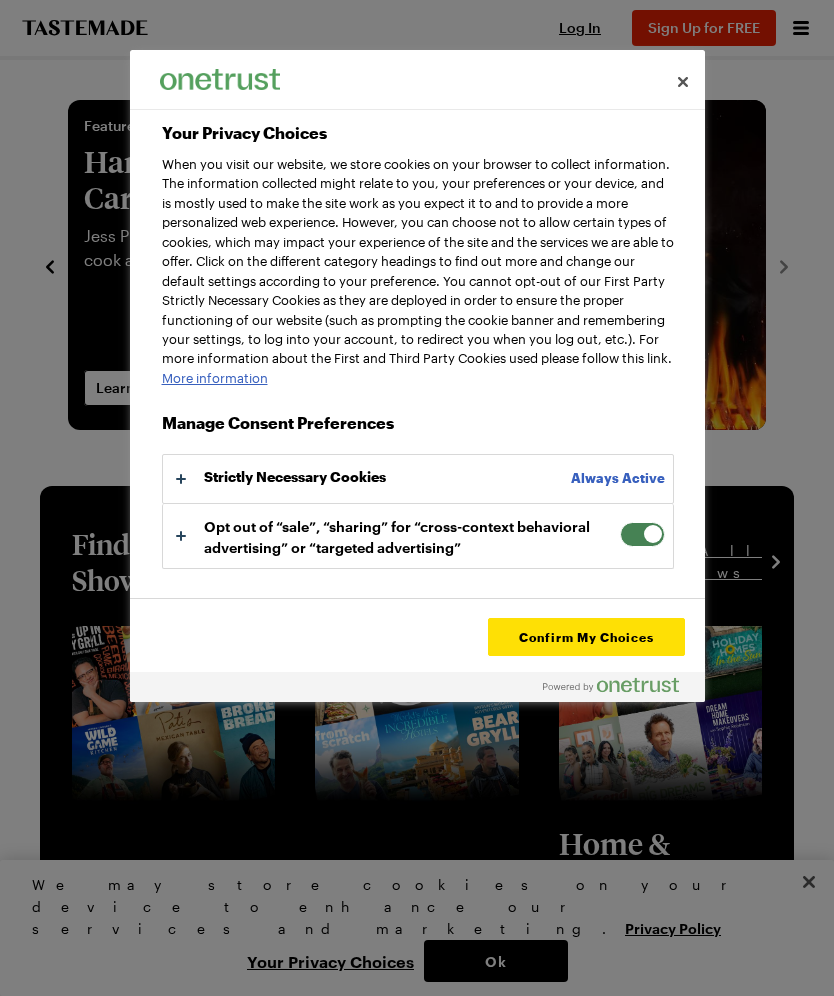 click at bounding box center (418, 536) 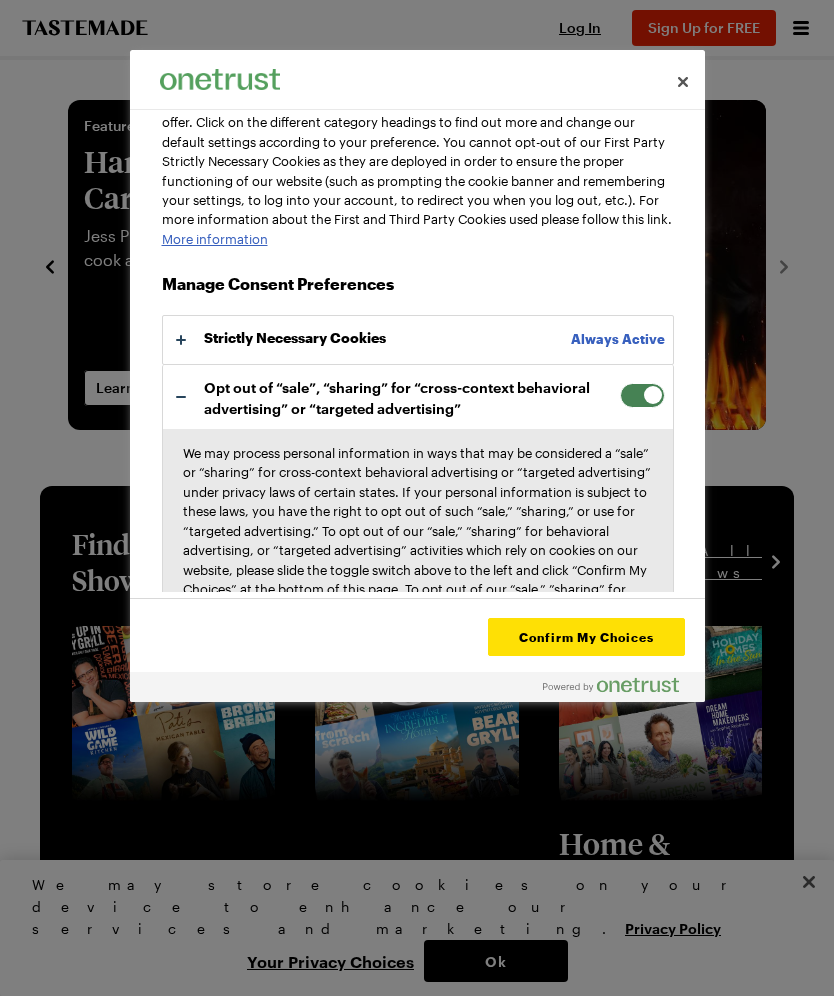 scroll, scrollTop: 137, scrollLeft: 0, axis: vertical 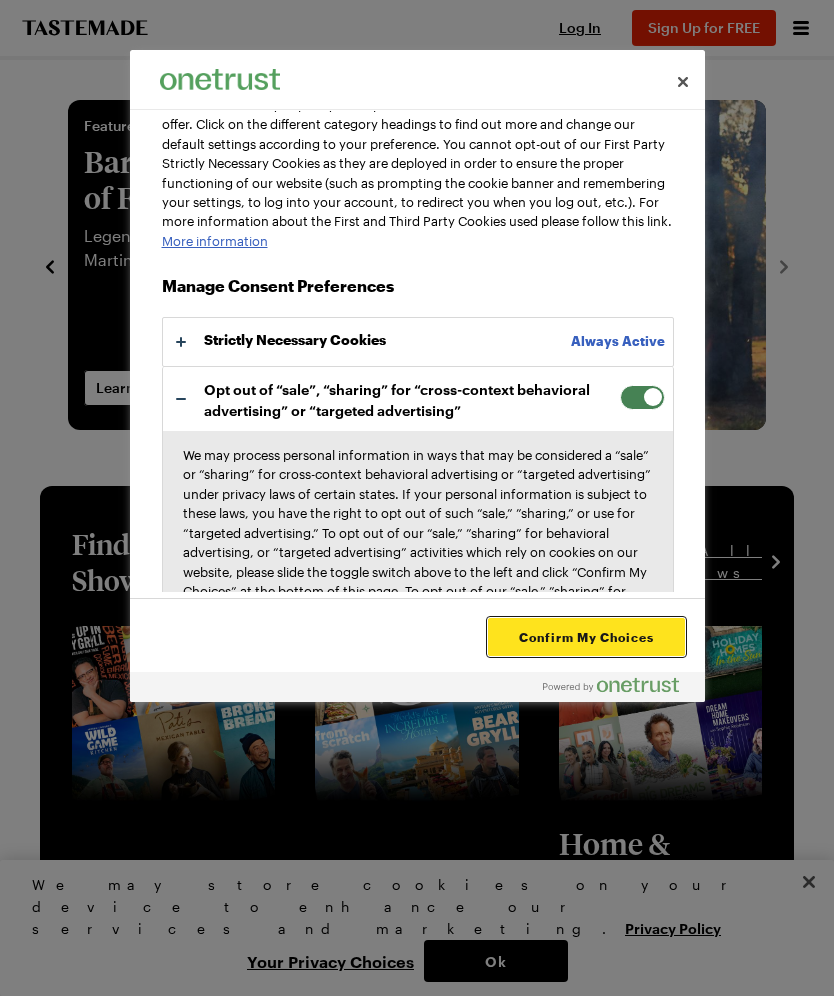 click on "Confirm My Choices" at bounding box center (586, 637) 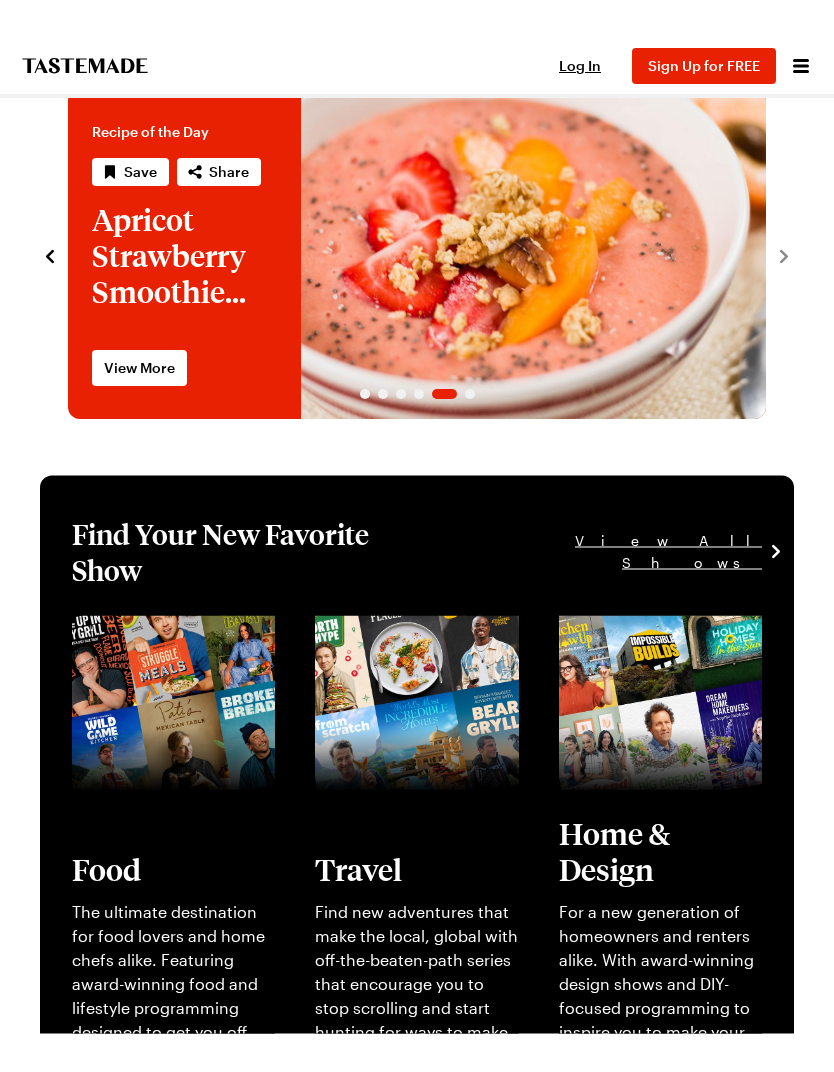 scroll, scrollTop: 0, scrollLeft: 0, axis: both 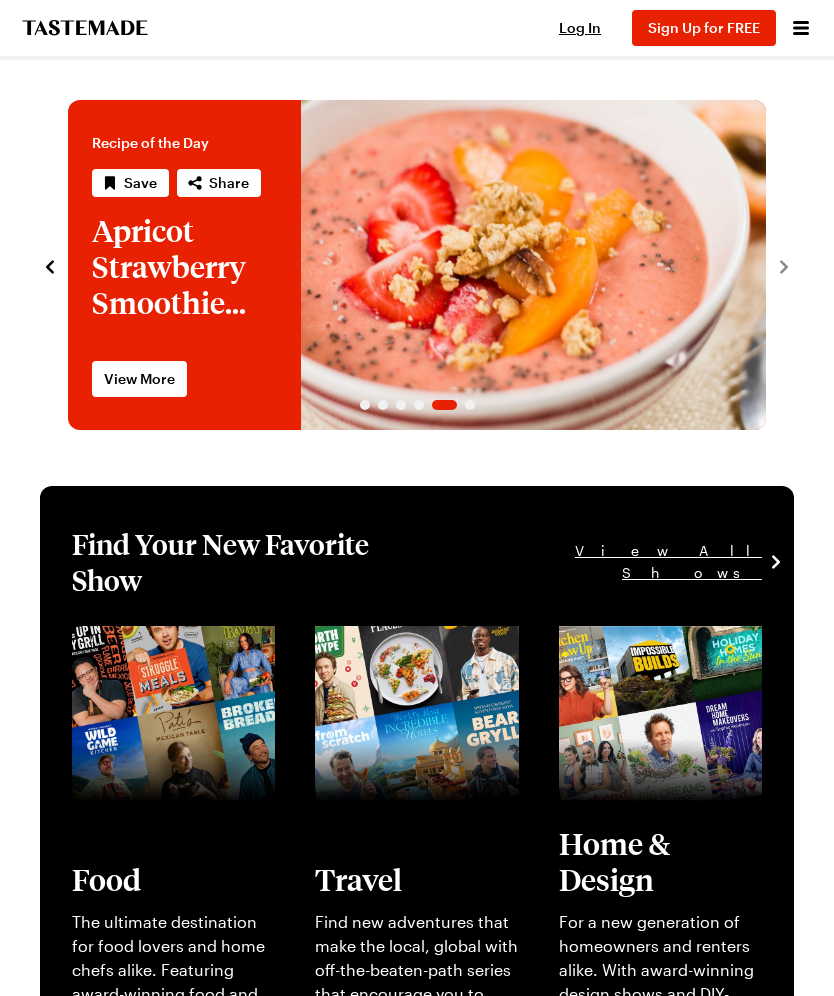 click on "Sign Up for FREE" at bounding box center (704, 28) 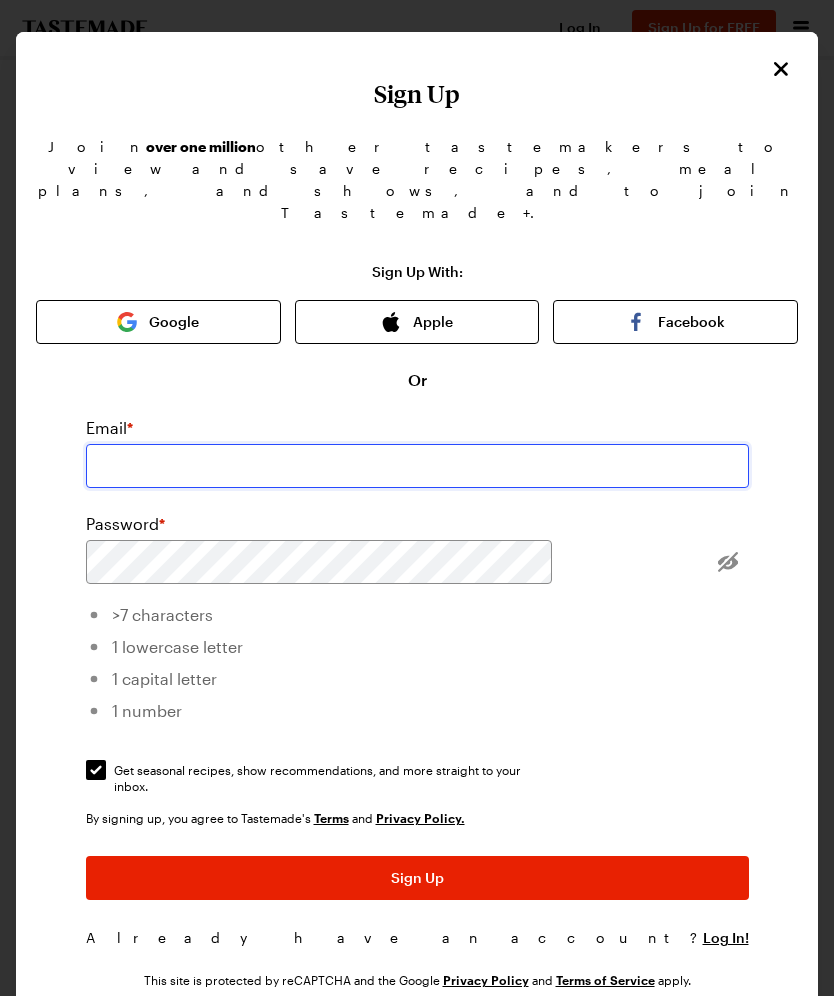 click at bounding box center (417, 466) 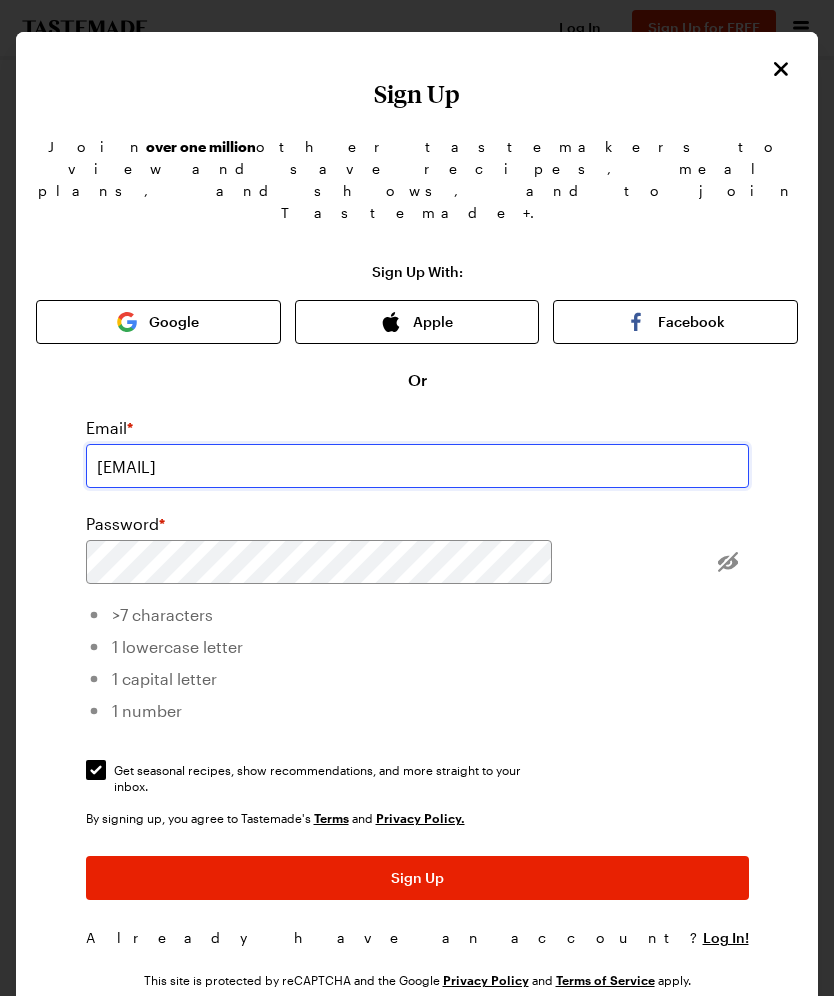 type on "[EMAIL]" 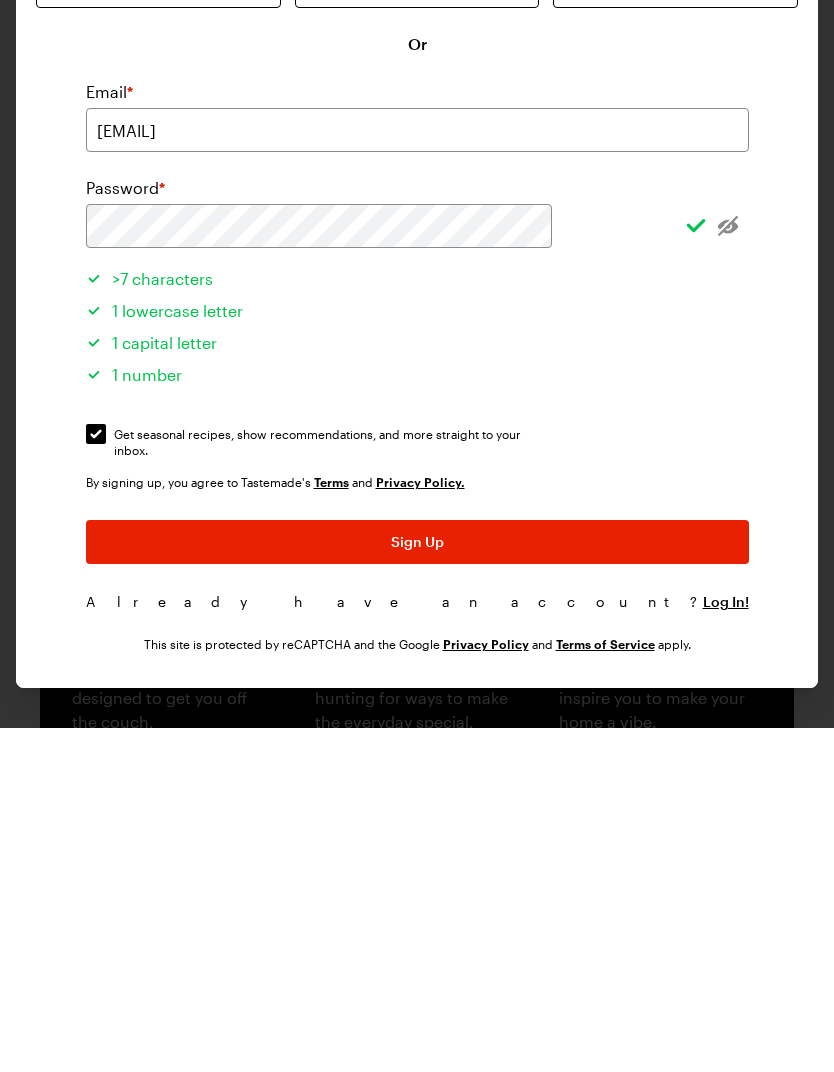 click on "Sign Up" at bounding box center (417, 886) 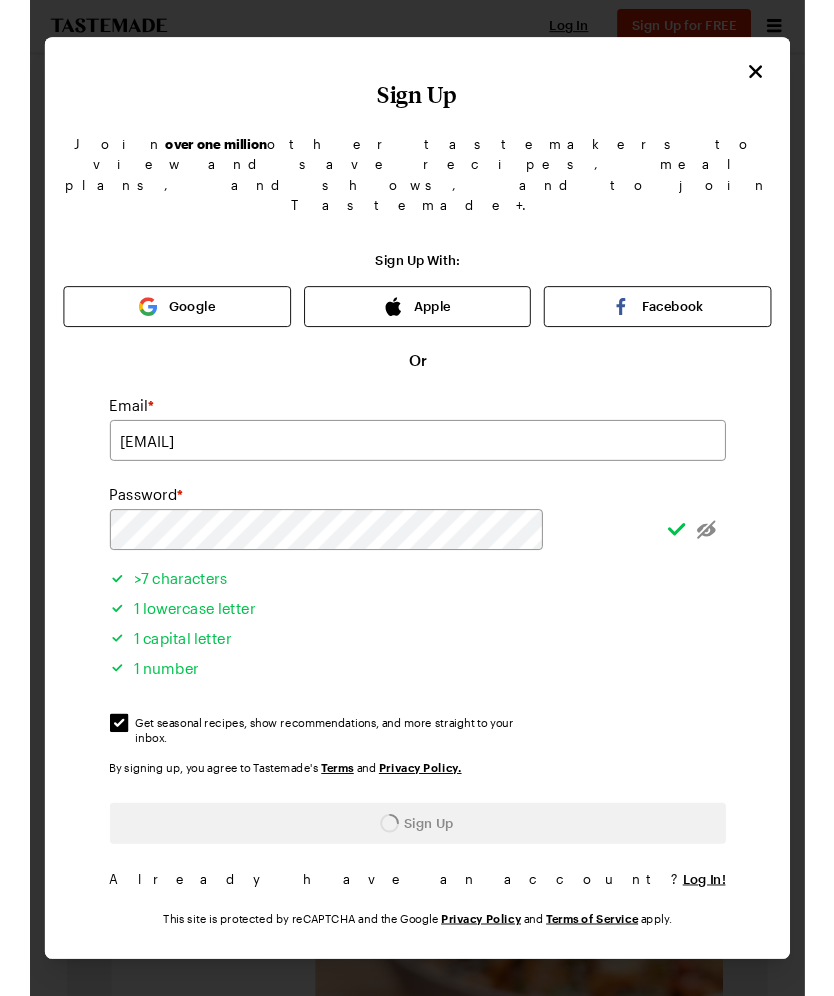 scroll, scrollTop: 0, scrollLeft: 0, axis: both 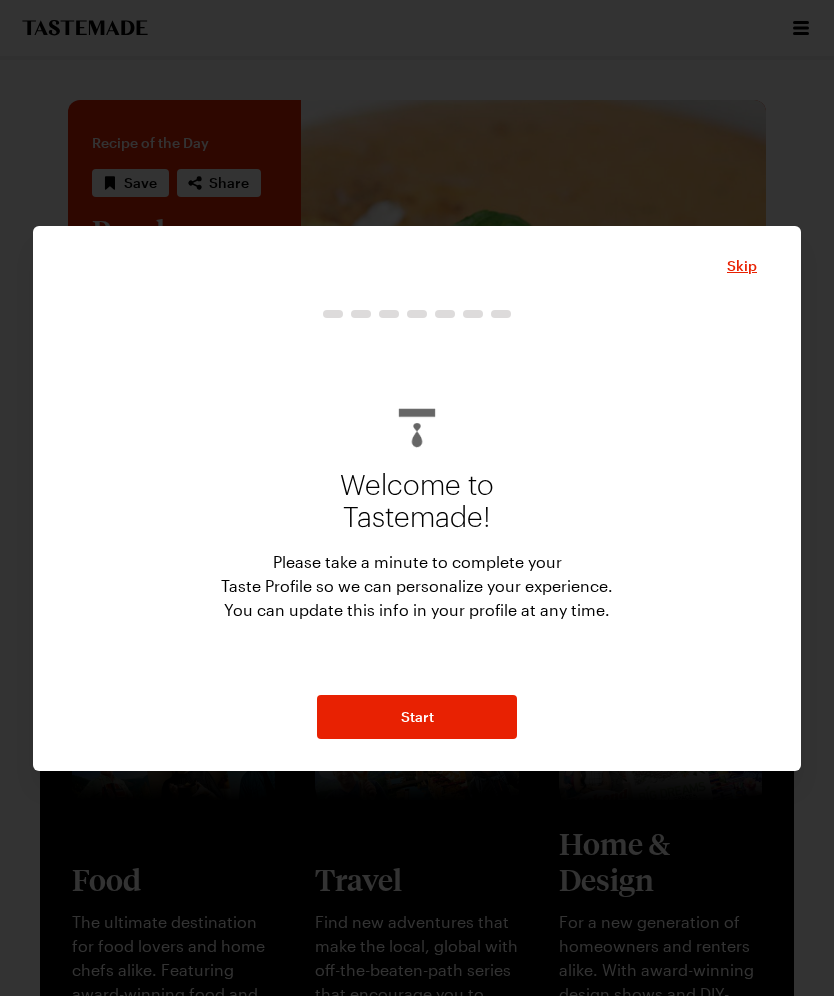 click on "Start" at bounding box center [417, 717] 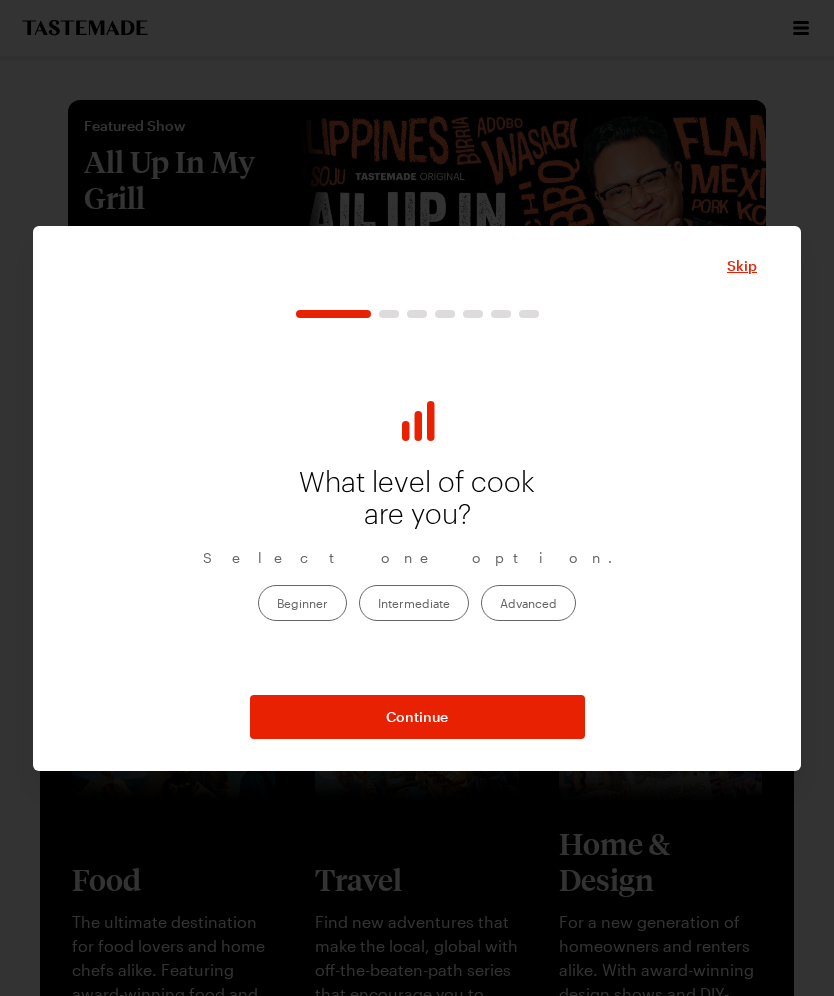 click on "Advanced" at bounding box center (528, 603) 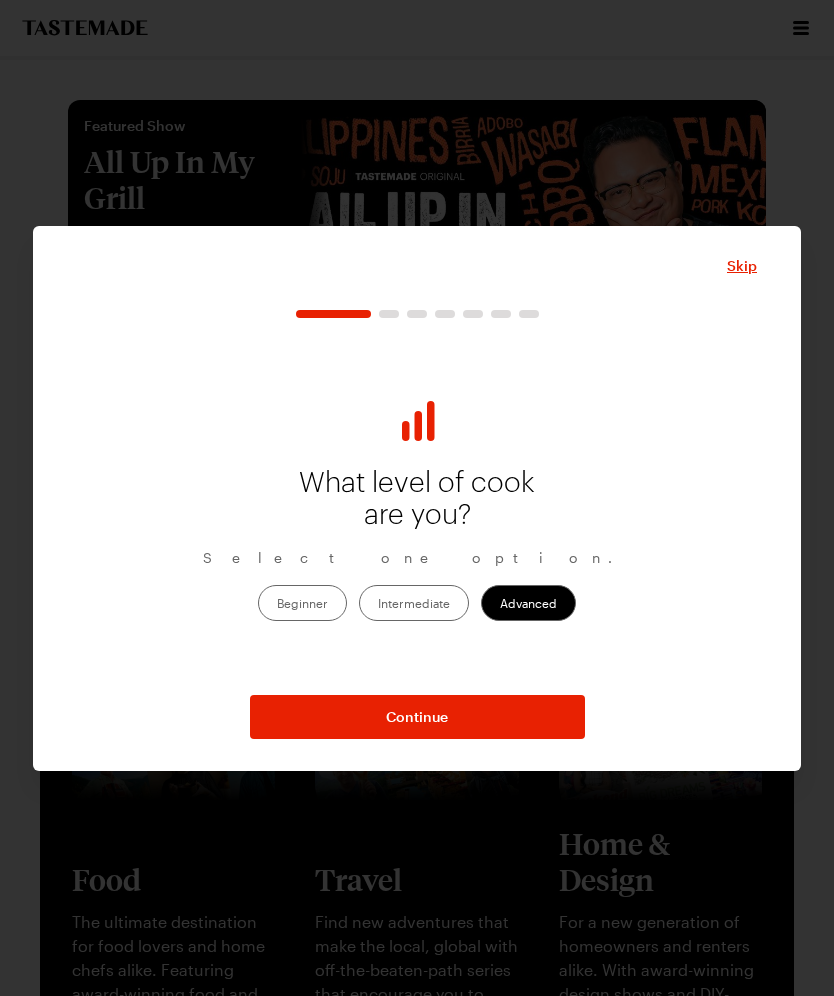 click on "Continue" at bounding box center (417, 717) 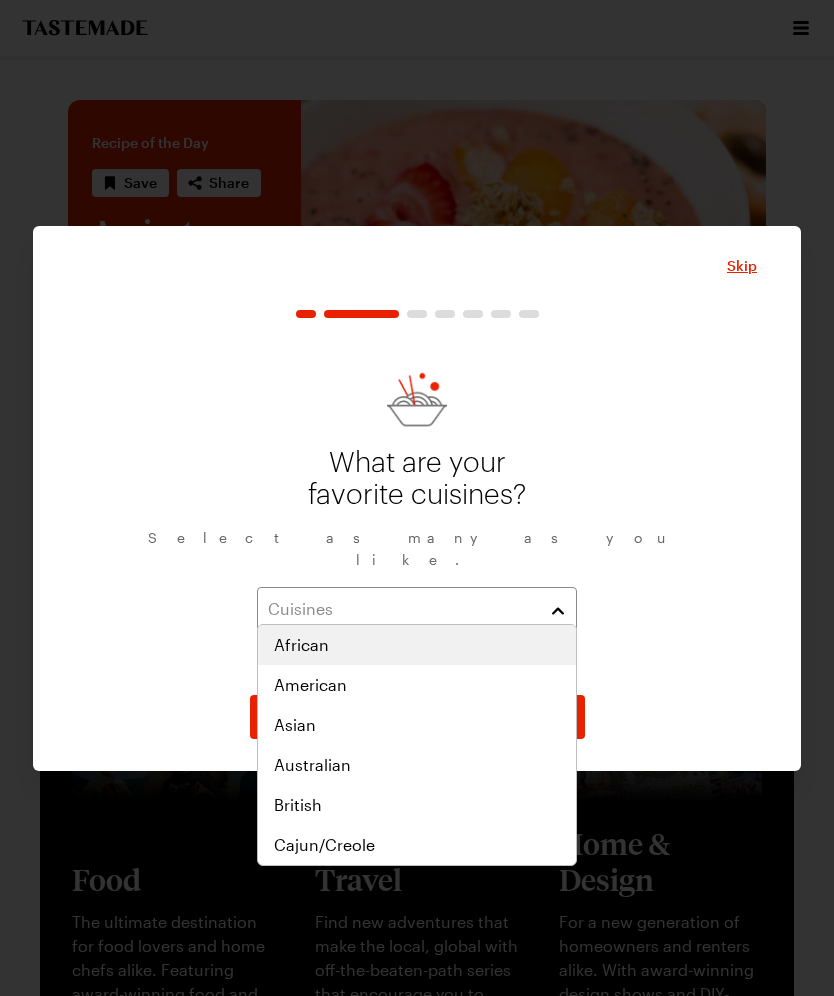 click on "African" at bounding box center (301, 645) 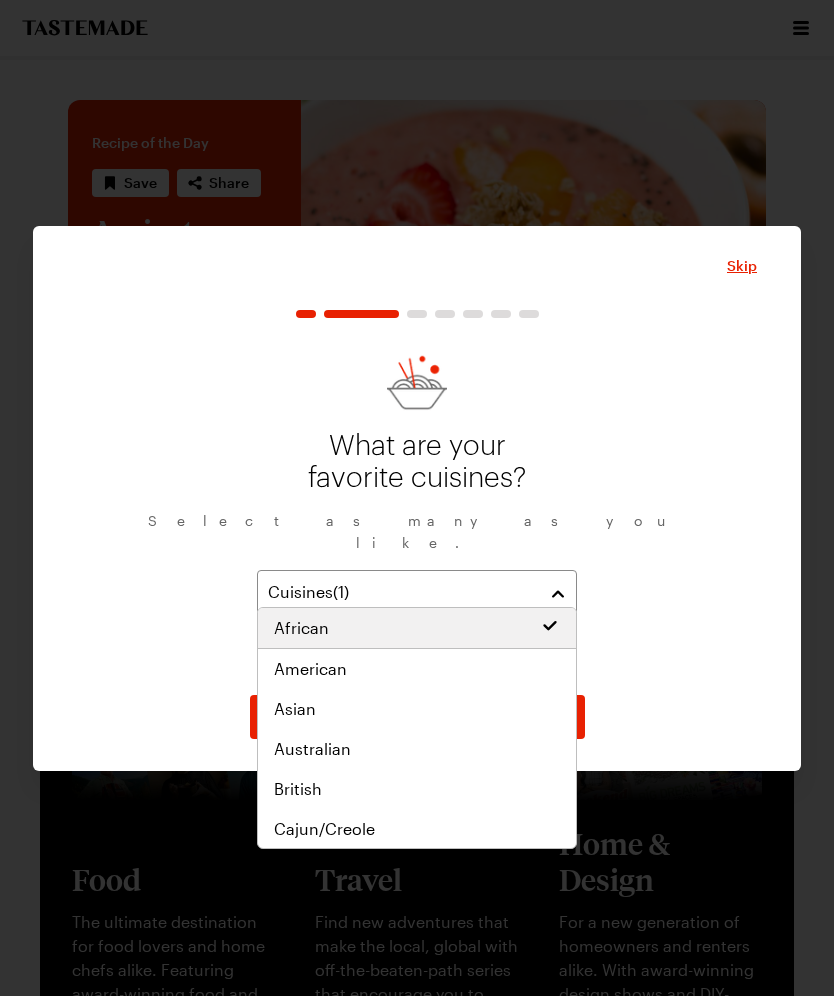 click on "American" at bounding box center (310, 669) 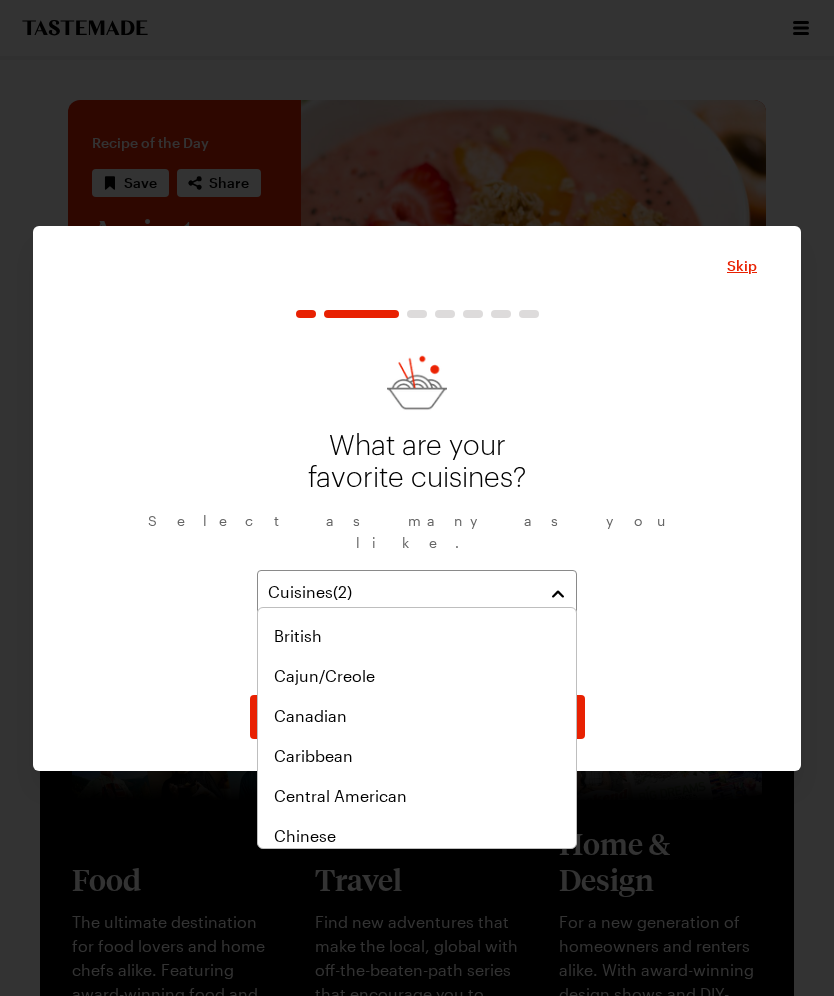 scroll, scrollTop: 154, scrollLeft: 0, axis: vertical 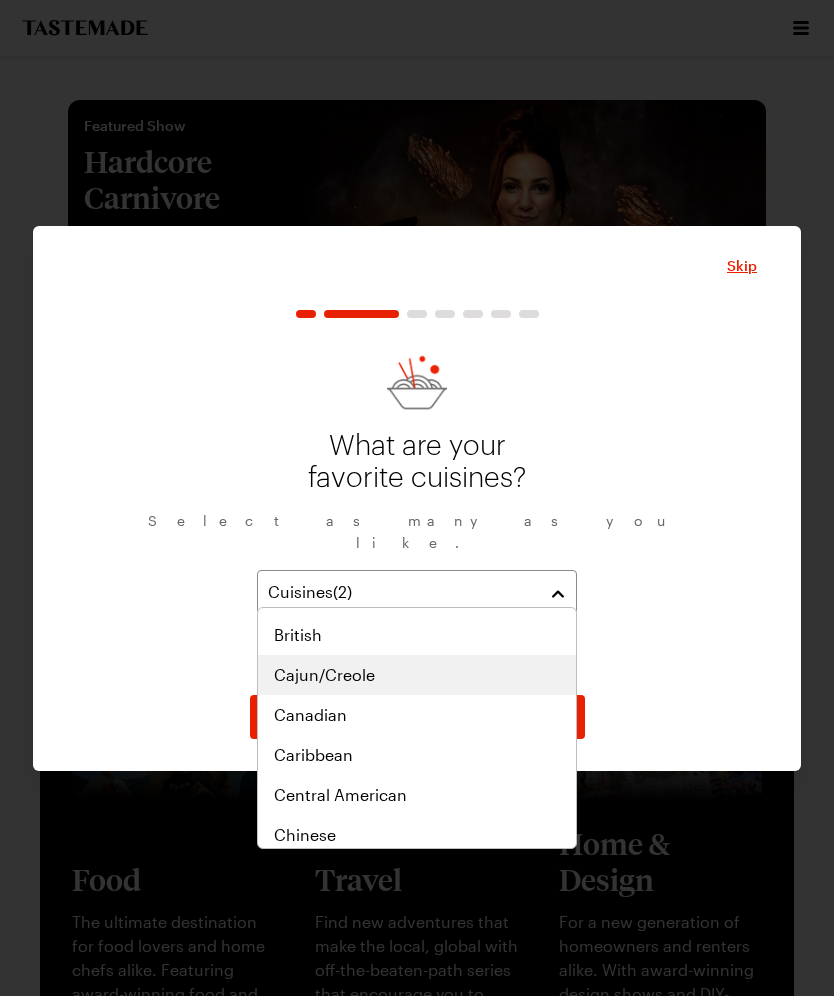 click on "Cajun/Creole" at bounding box center (324, 675) 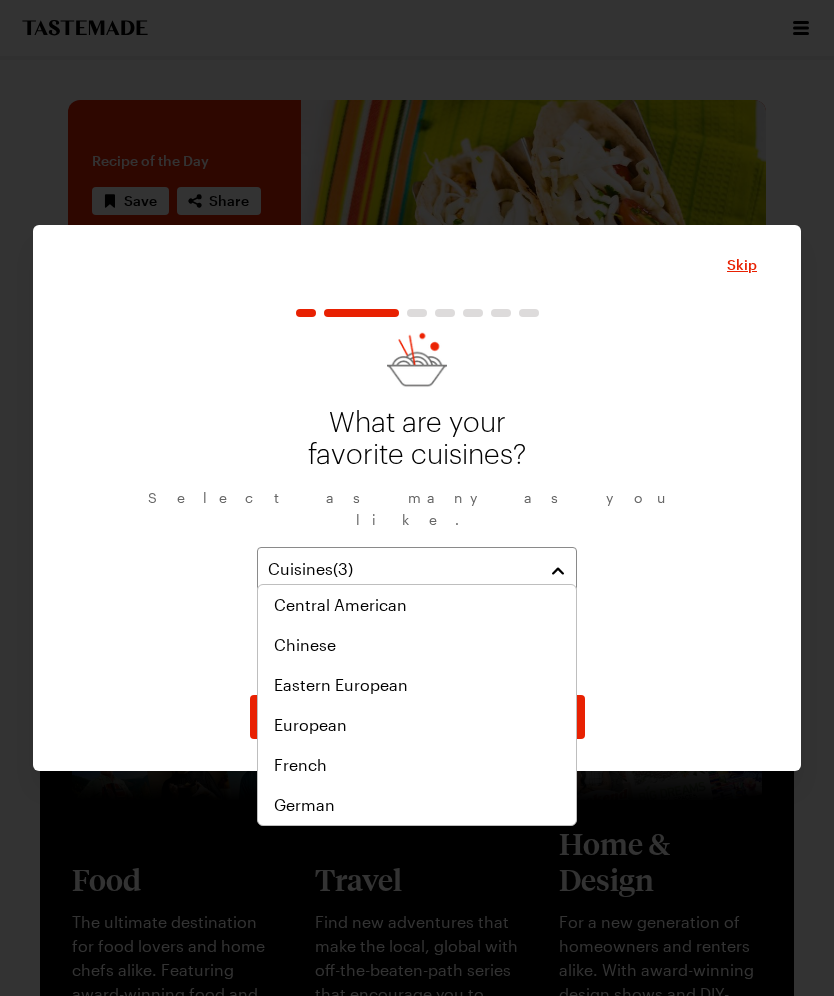 scroll, scrollTop: 322, scrollLeft: 0, axis: vertical 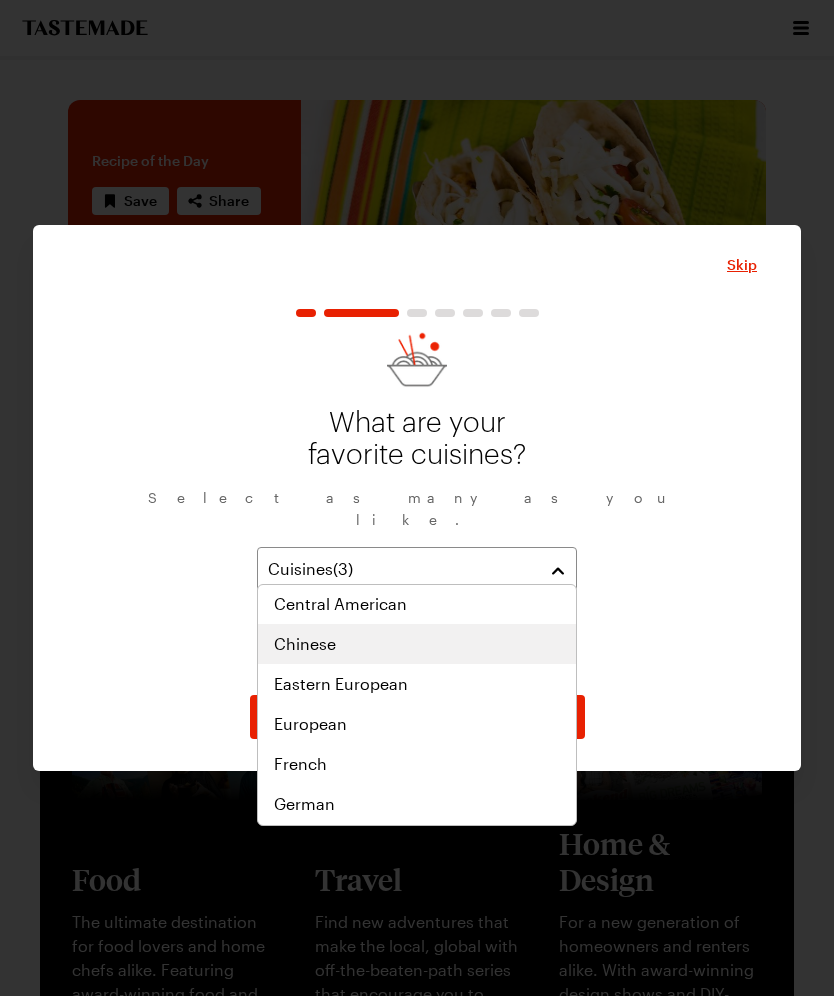 click on "Chinese" at bounding box center [305, 644] 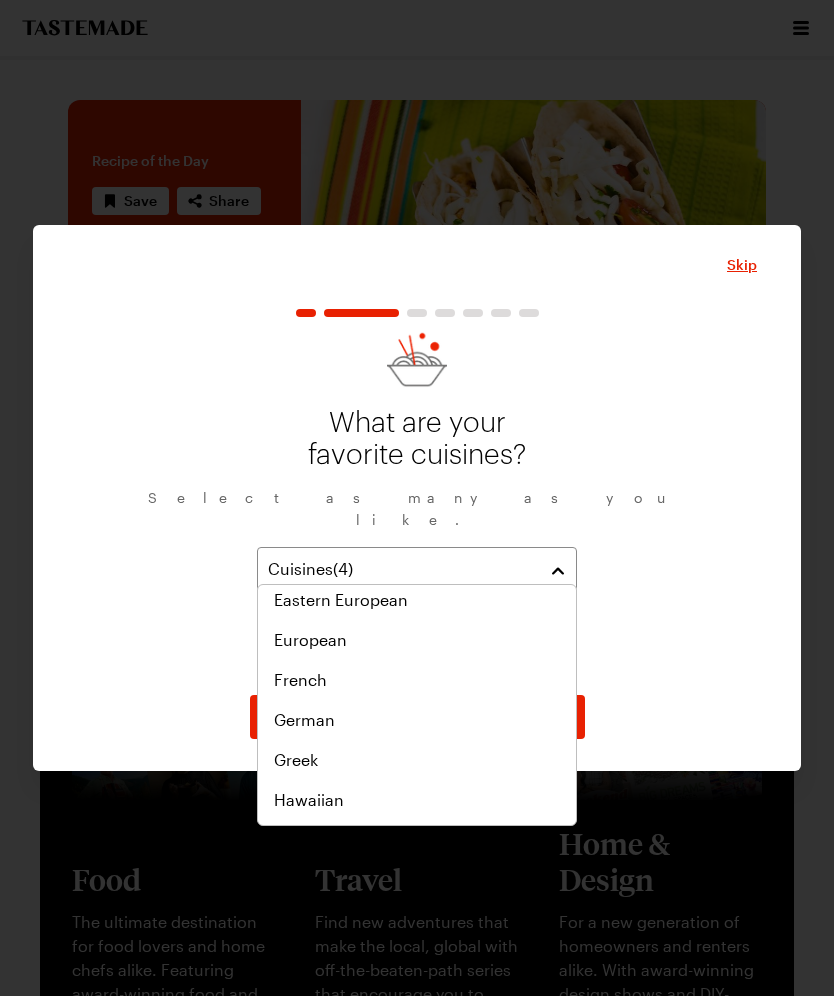 scroll, scrollTop: 408, scrollLeft: 0, axis: vertical 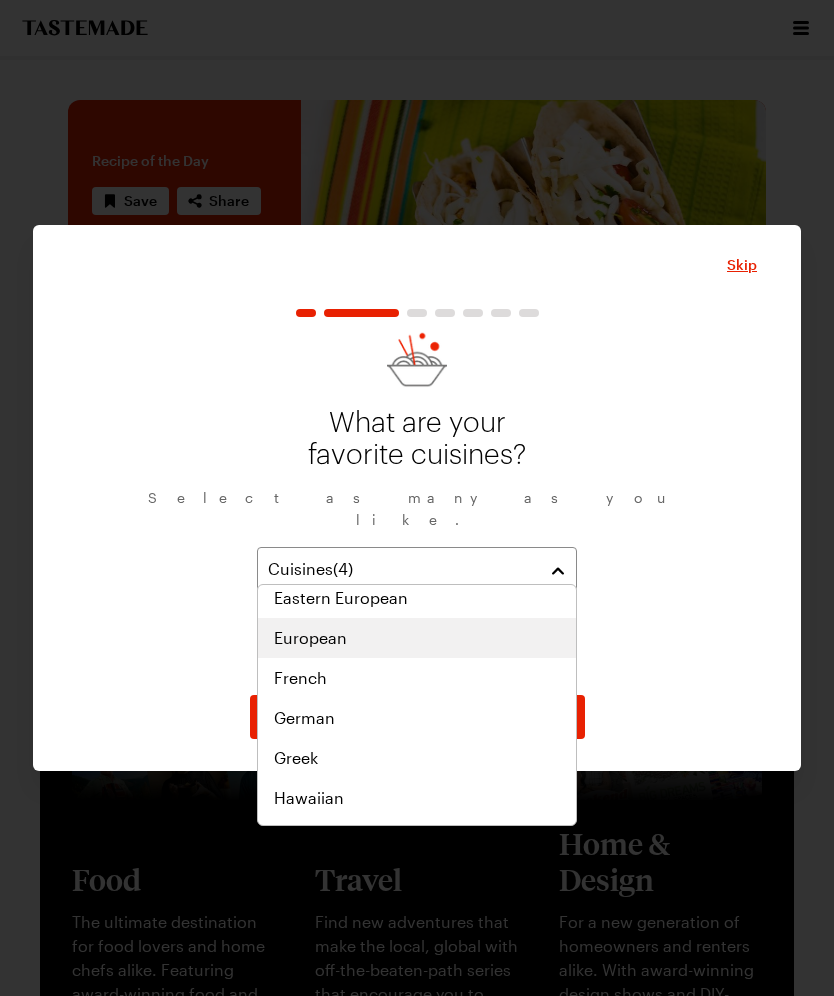 click on "European" at bounding box center (310, 638) 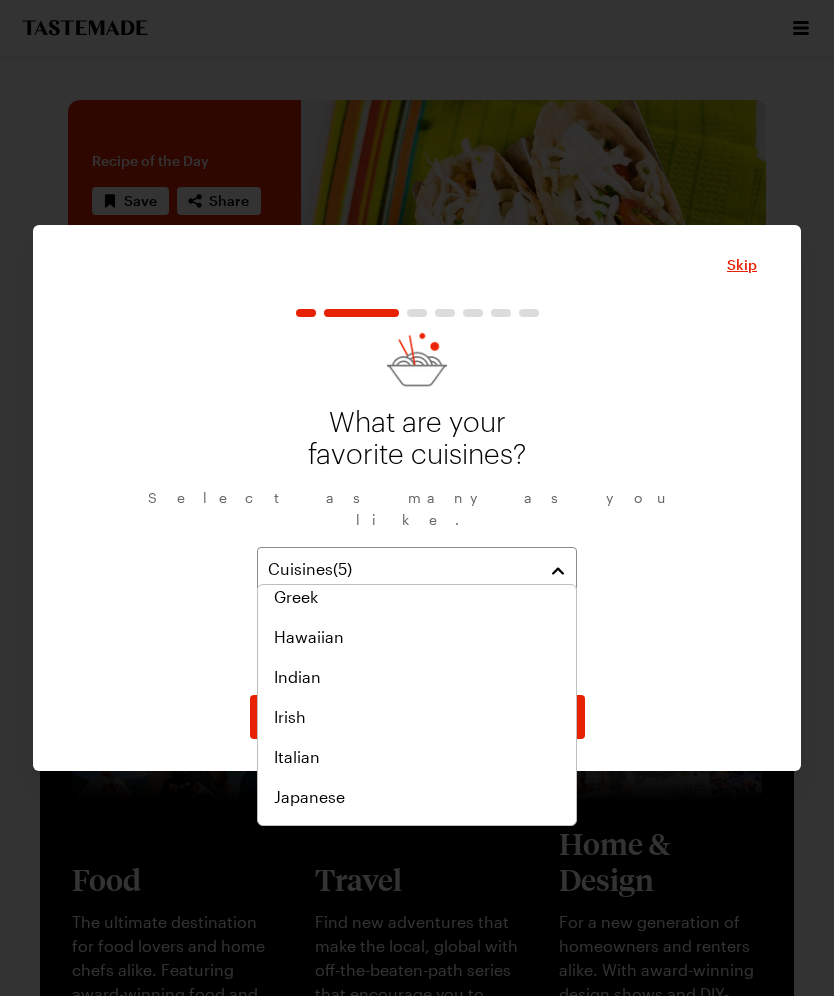 scroll, scrollTop: 570, scrollLeft: 0, axis: vertical 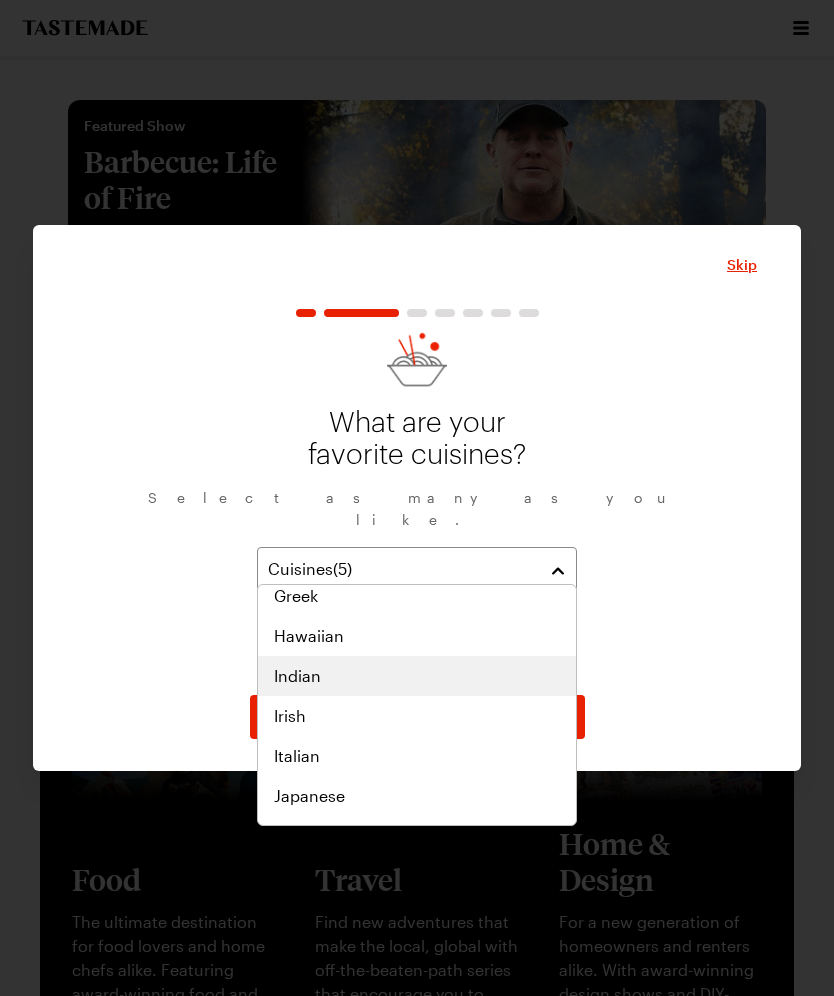 click on "Indian" at bounding box center (297, 676) 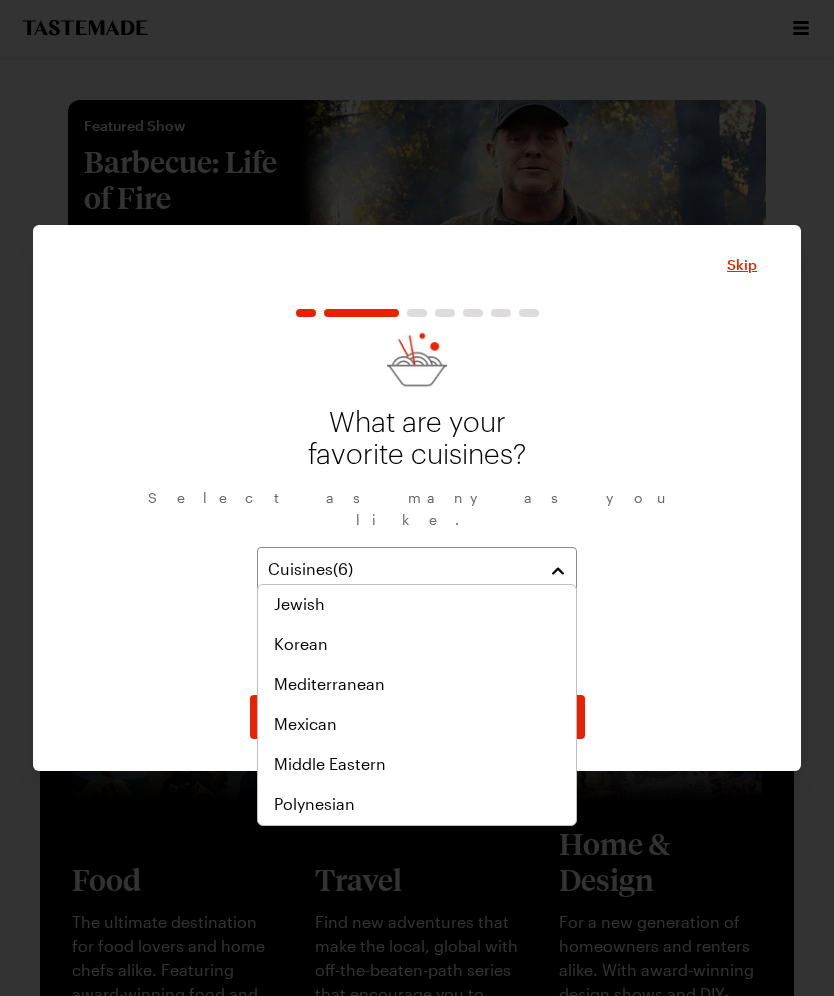 scroll, scrollTop: 806, scrollLeft: 0, axis: vertical 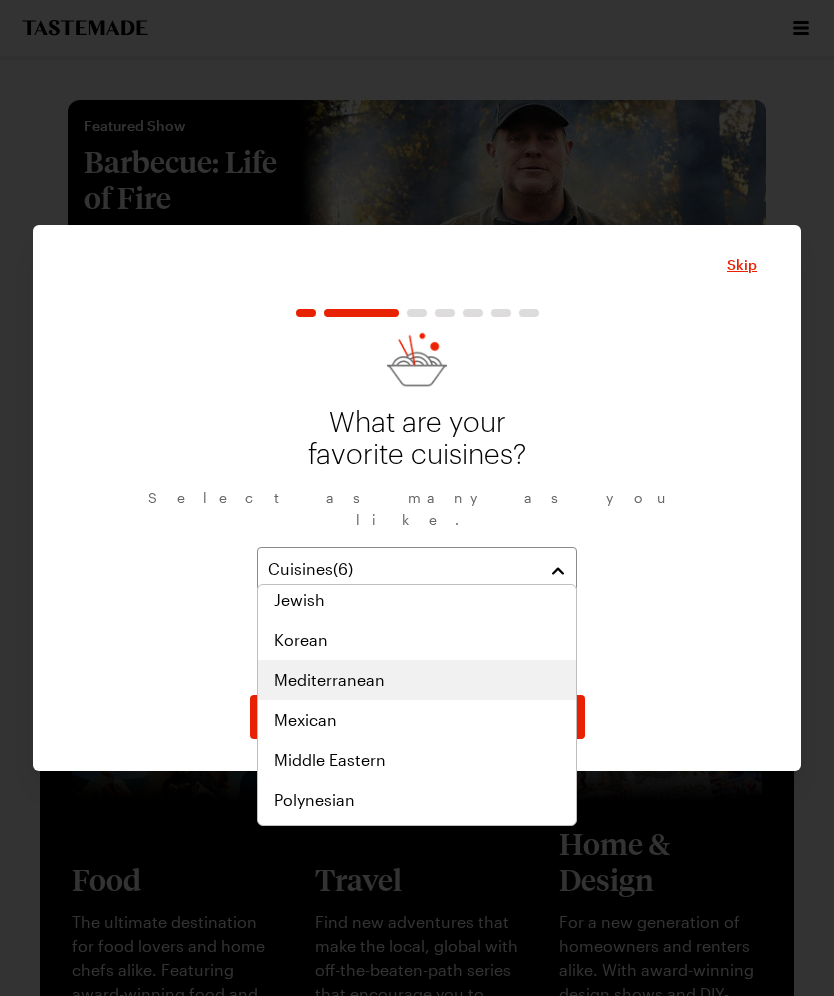 click on "Mediterranean" at bounding box center (329, 680) 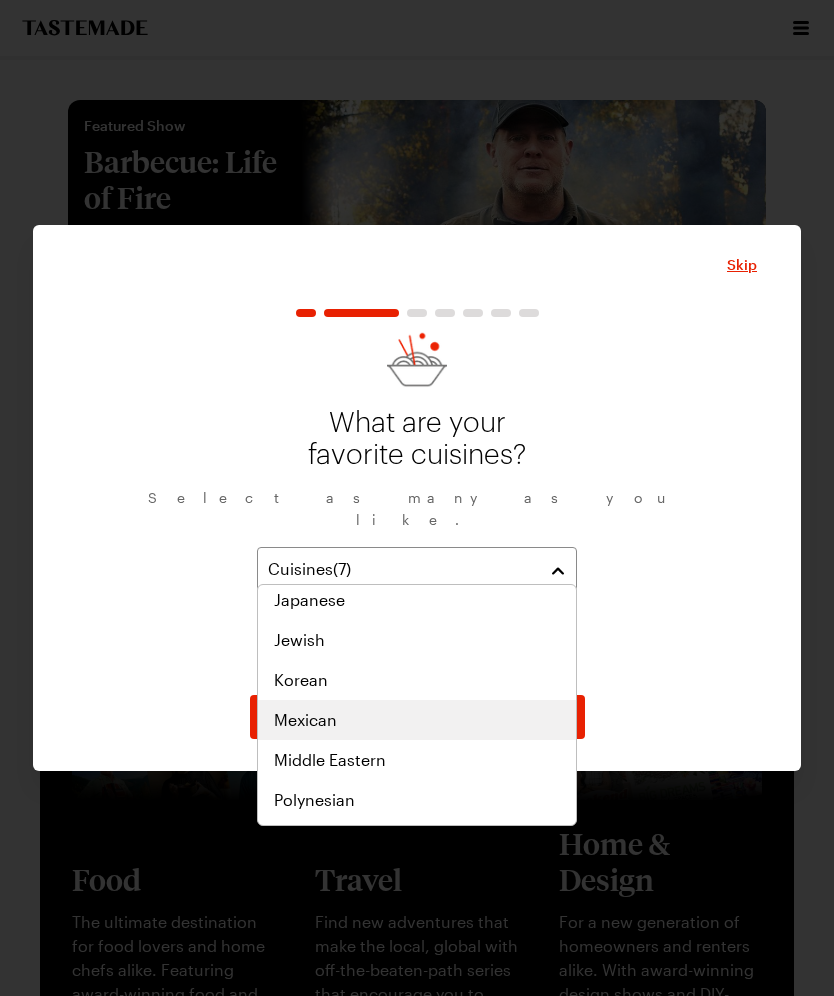 click on "Mexican" at bounding box center [305, 720] 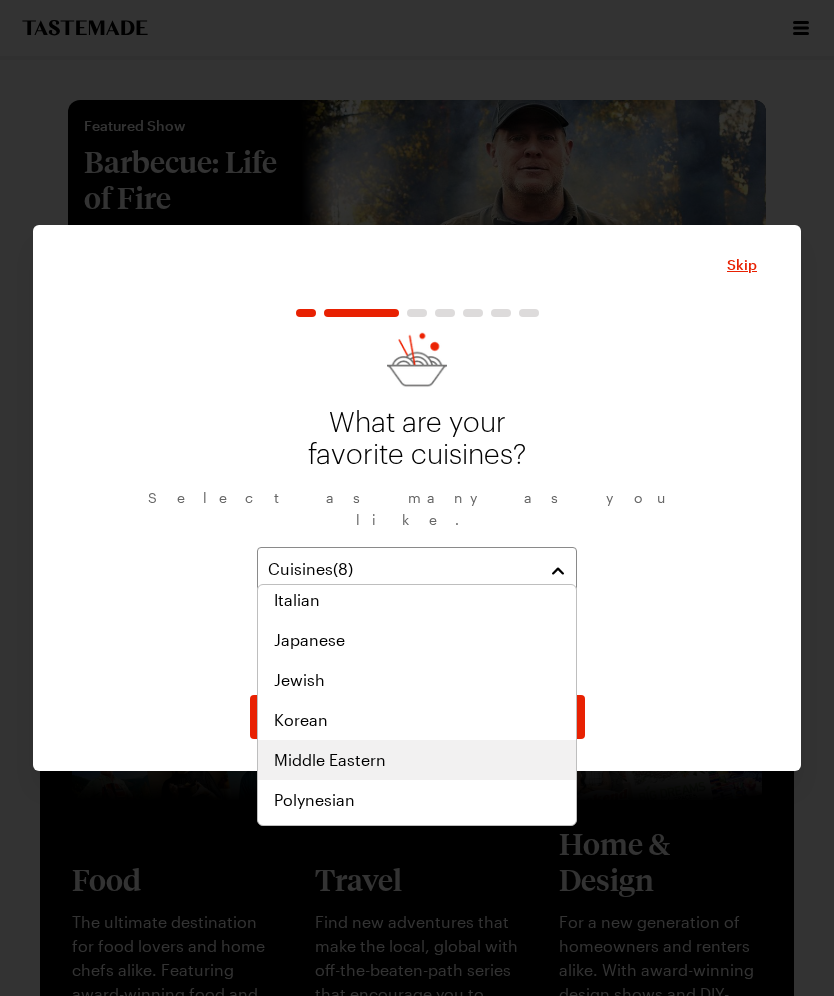 click on "Middle Eastern" at bounding box center (330, 760) 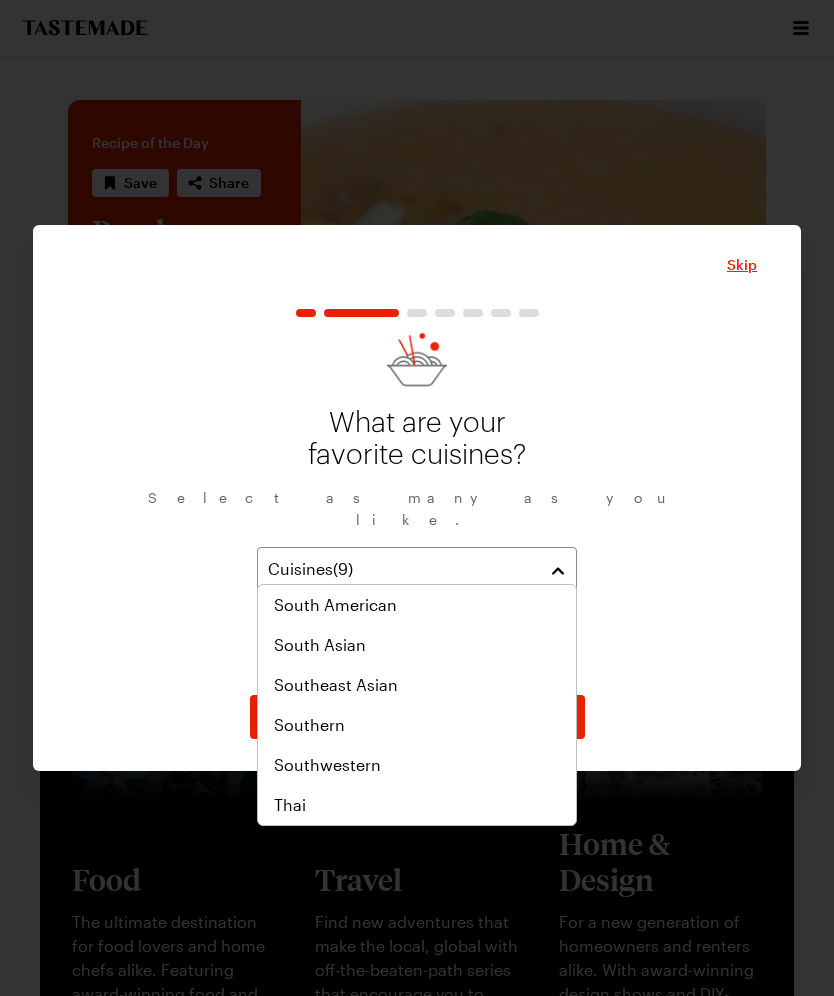 scroll, scrollTop: 1041, scrollLeft: 0, axis: vertical 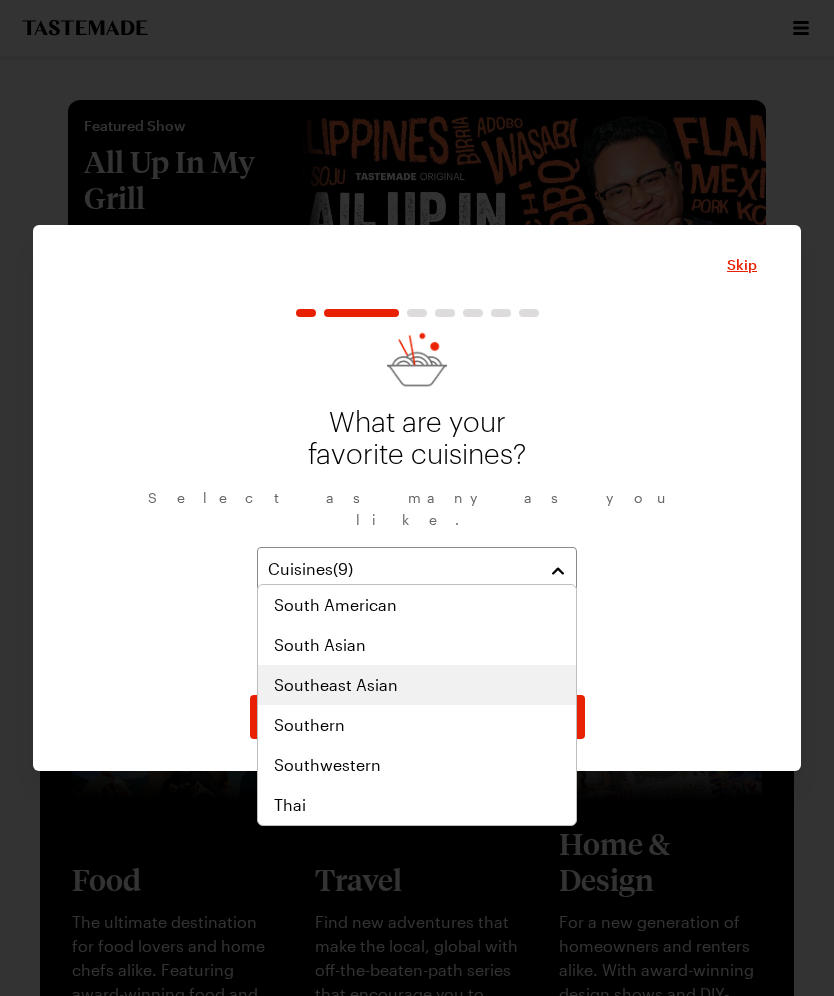 click on "Southeast Asian" at bounding box center [336, 685] 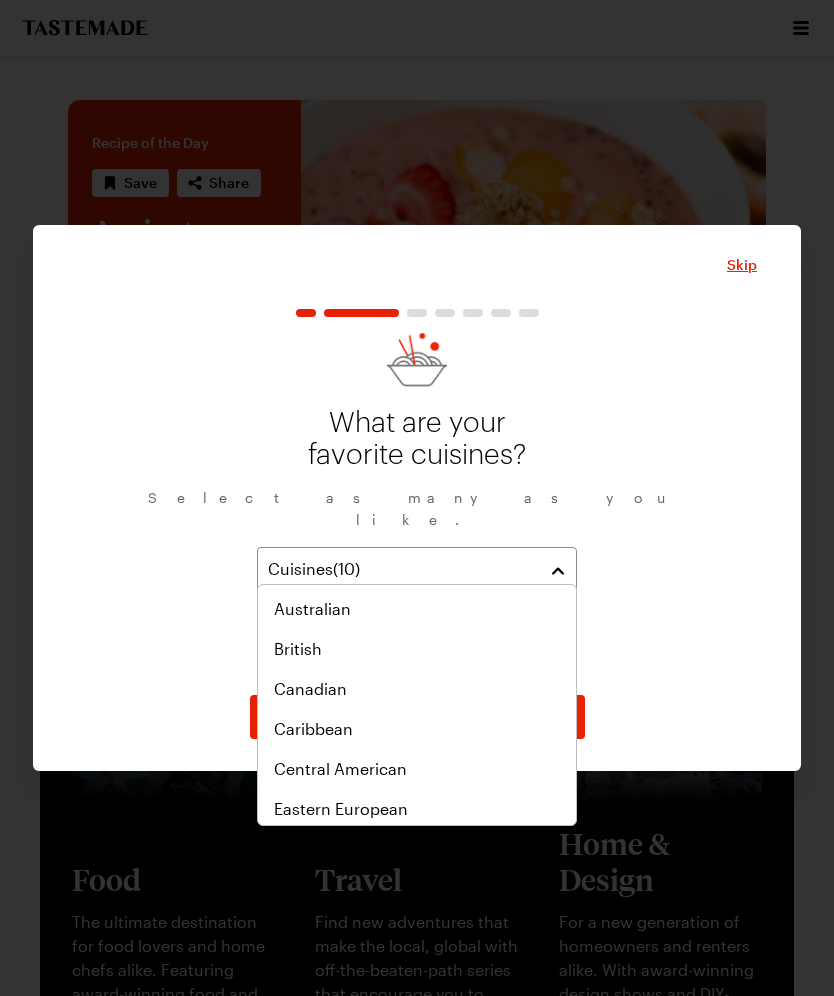 scroll, scrollTop: 436, scrollLeft: 0, axis: vertical 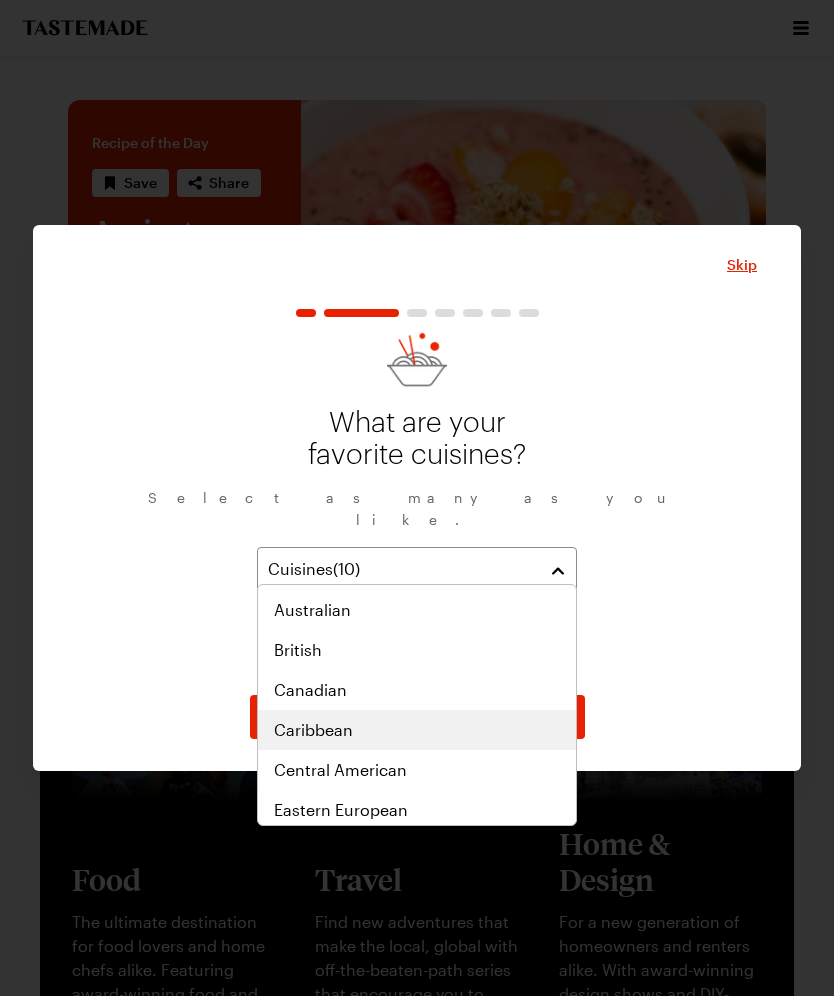 click on "Caribbean" at bounding box center [313, 730] 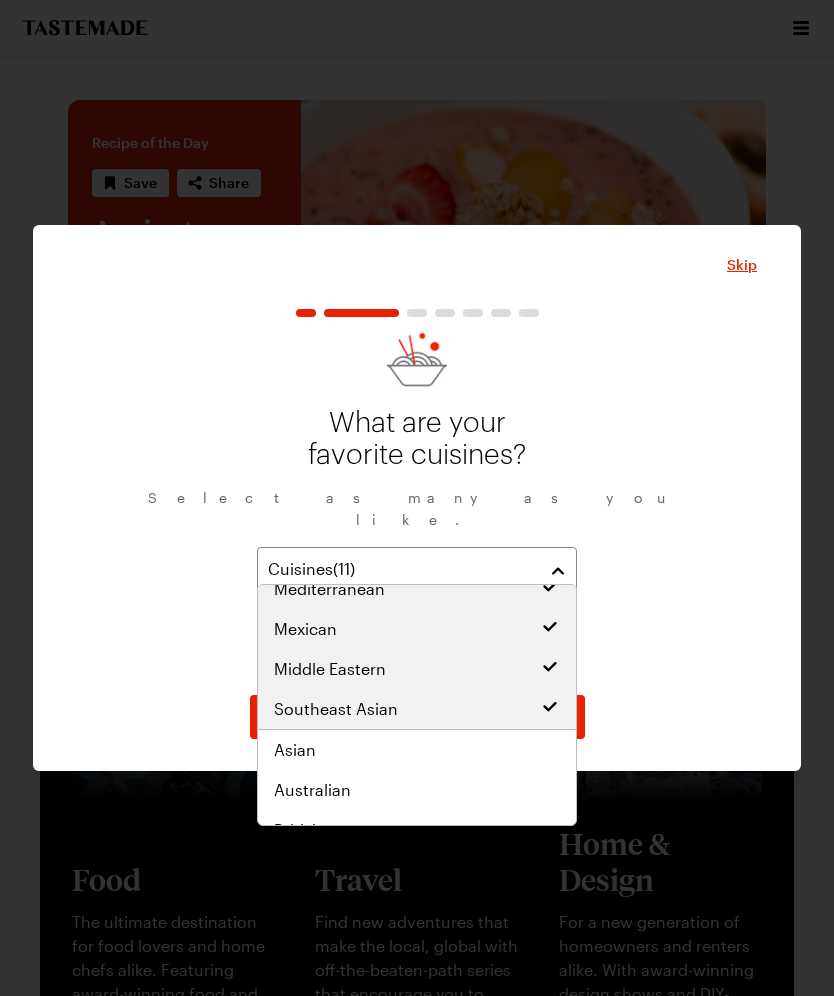 scroll, scrollTop: 284, scrollLeft: 0, axis: vertical 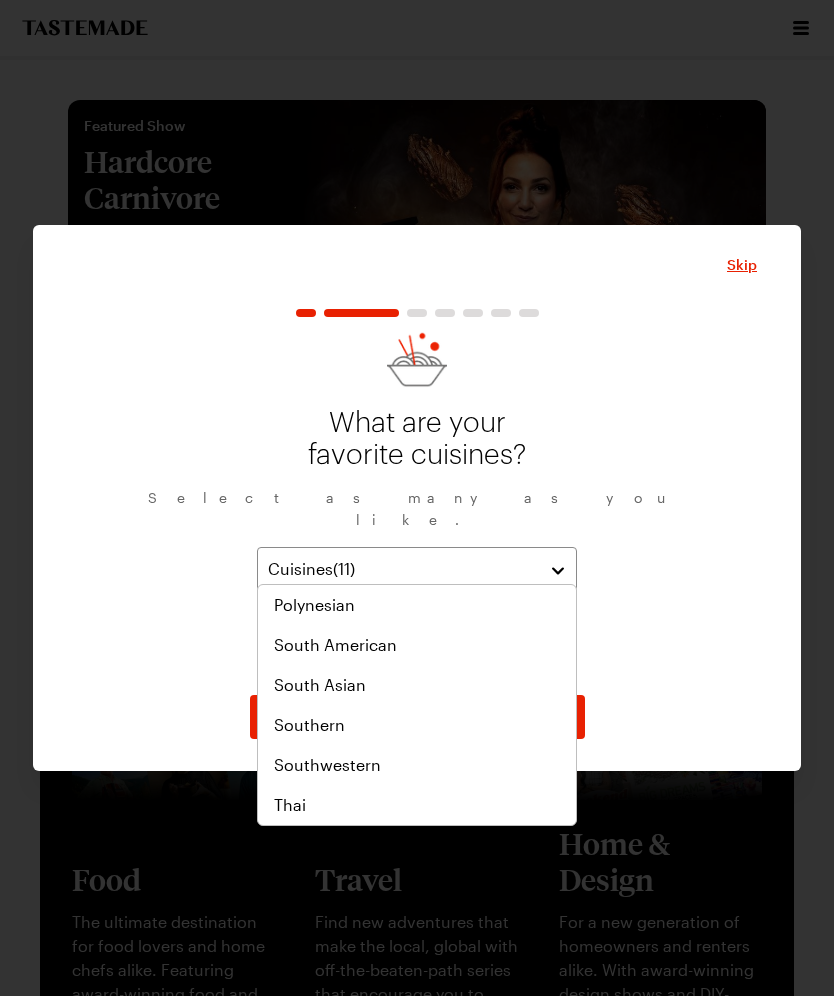 click on "What are your favorite cuisines? Select as many as you like. Cuisines  ( 11 ) African American Cajun/Creole Chinese European Indian Mediterranean Mexican Middle Eastern Southeast Asian Caribbean" at bounding box center (417, 506) 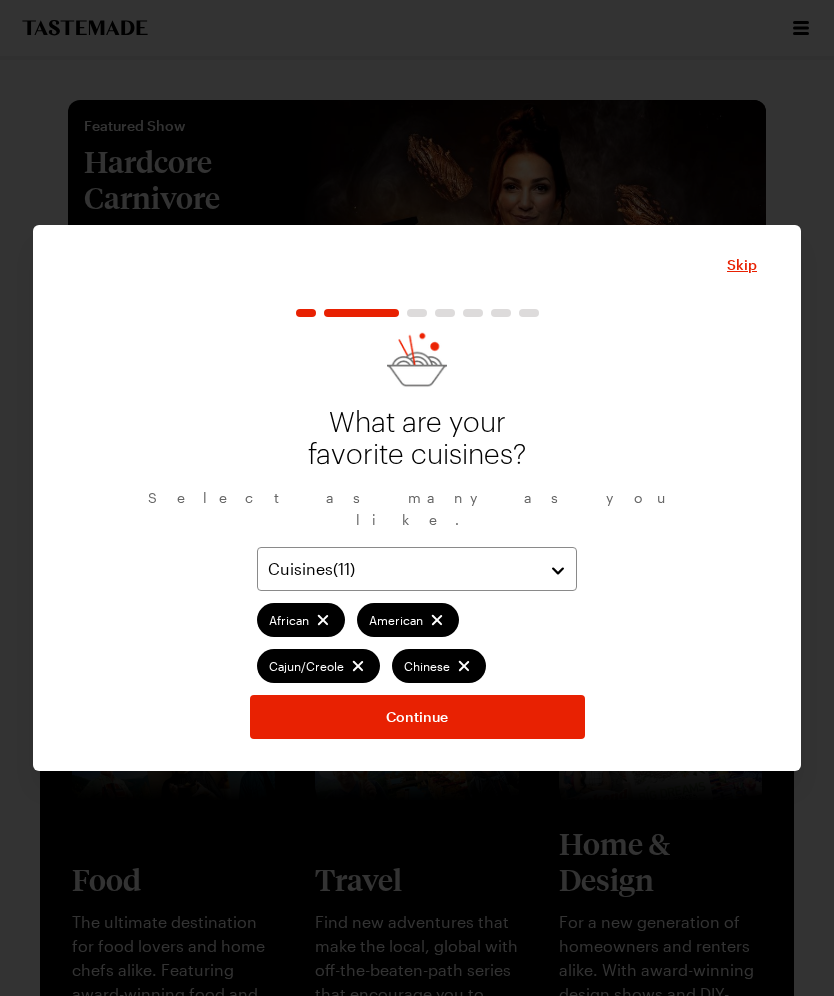 click on "Continue" at bounding box center (417, 717) 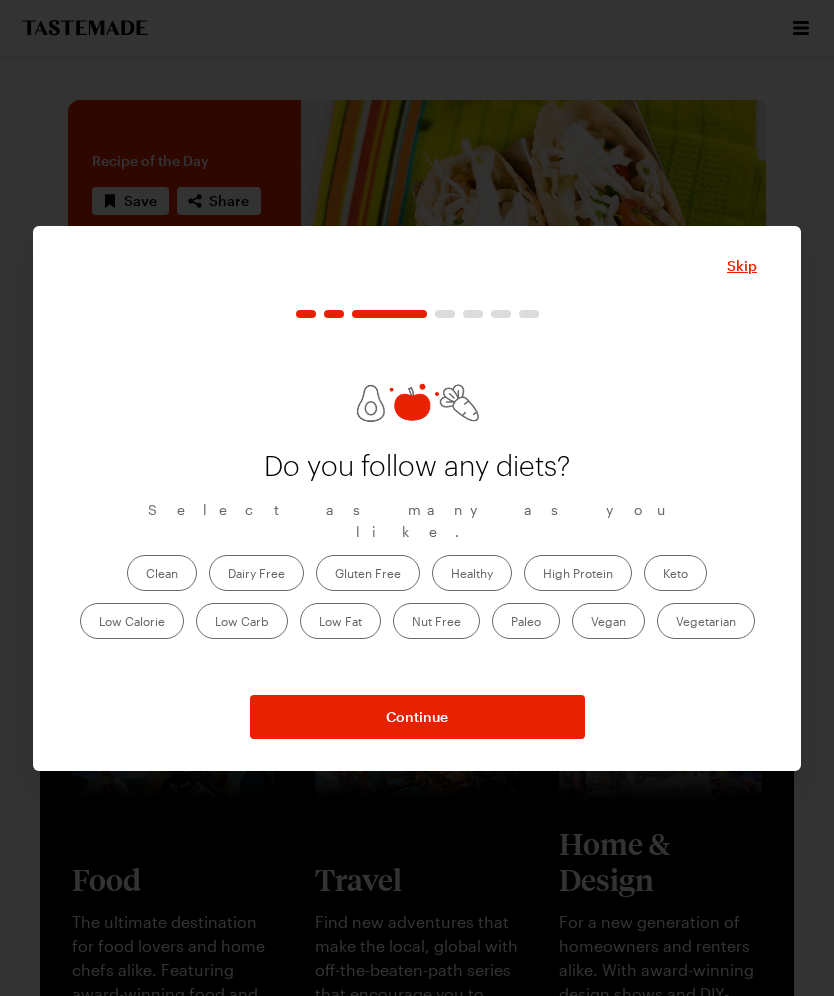 click on "Continue" at bounding box center (417, 717) 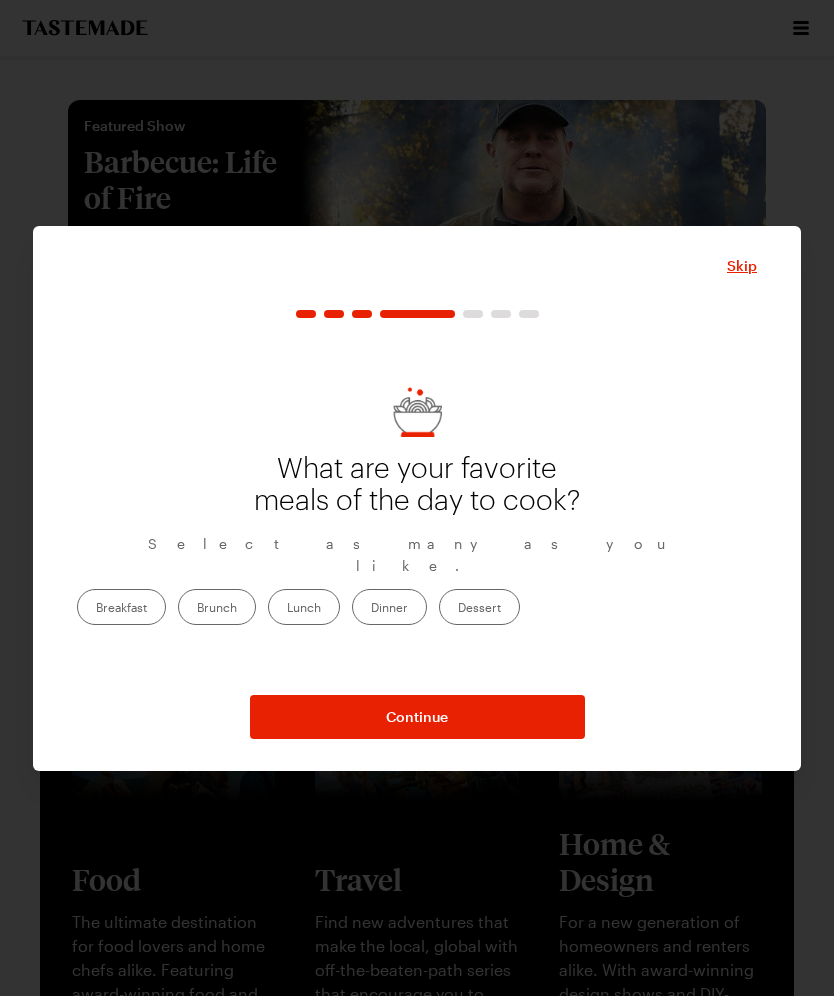 click on "Dinner" at bounding box center (389, 607) 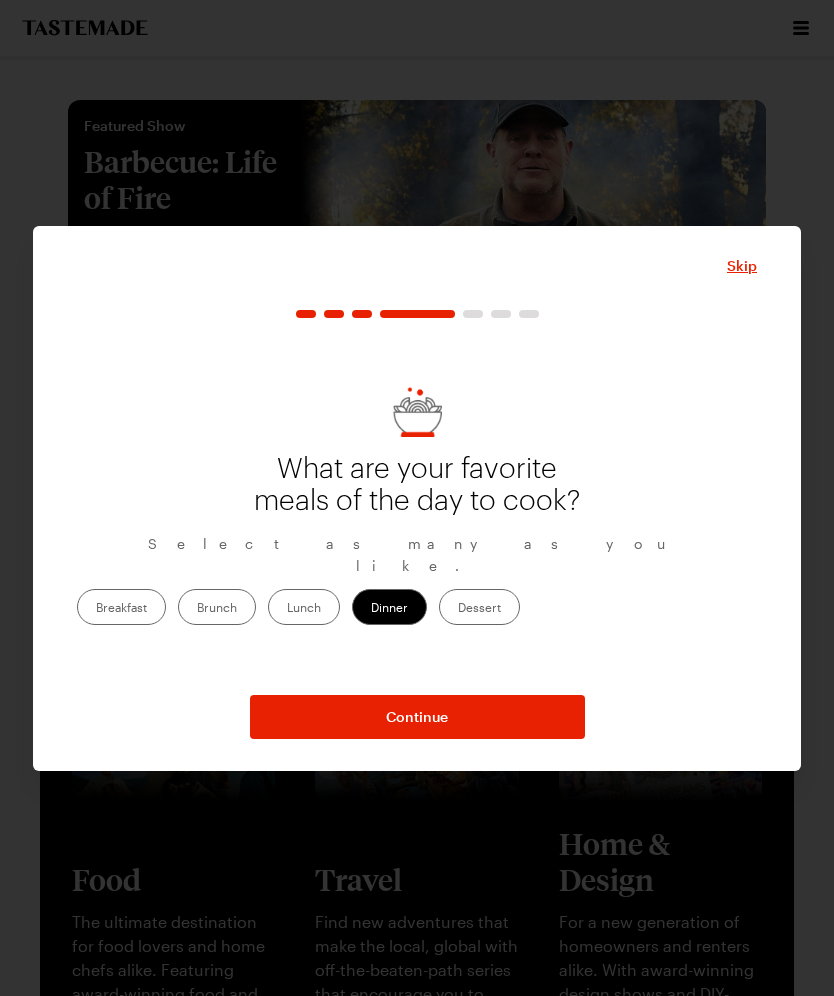 click on "Dessert" at bounding box center (479, 607) 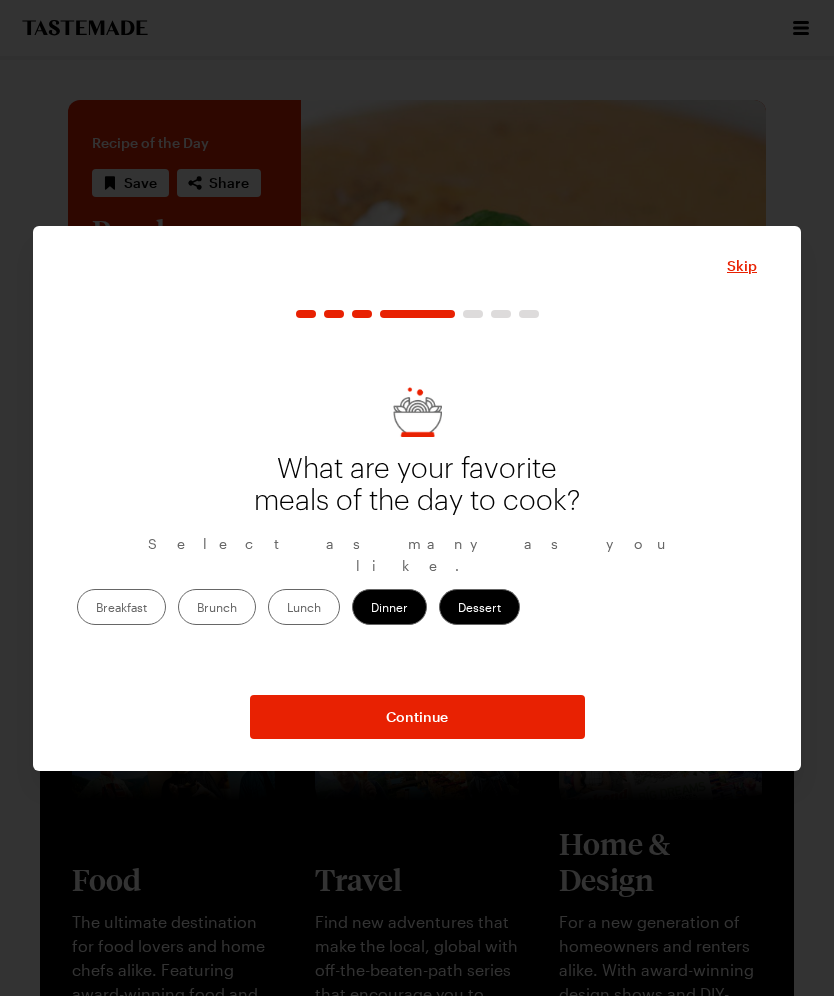 click on "Continue" at bounding box center [417, 717] 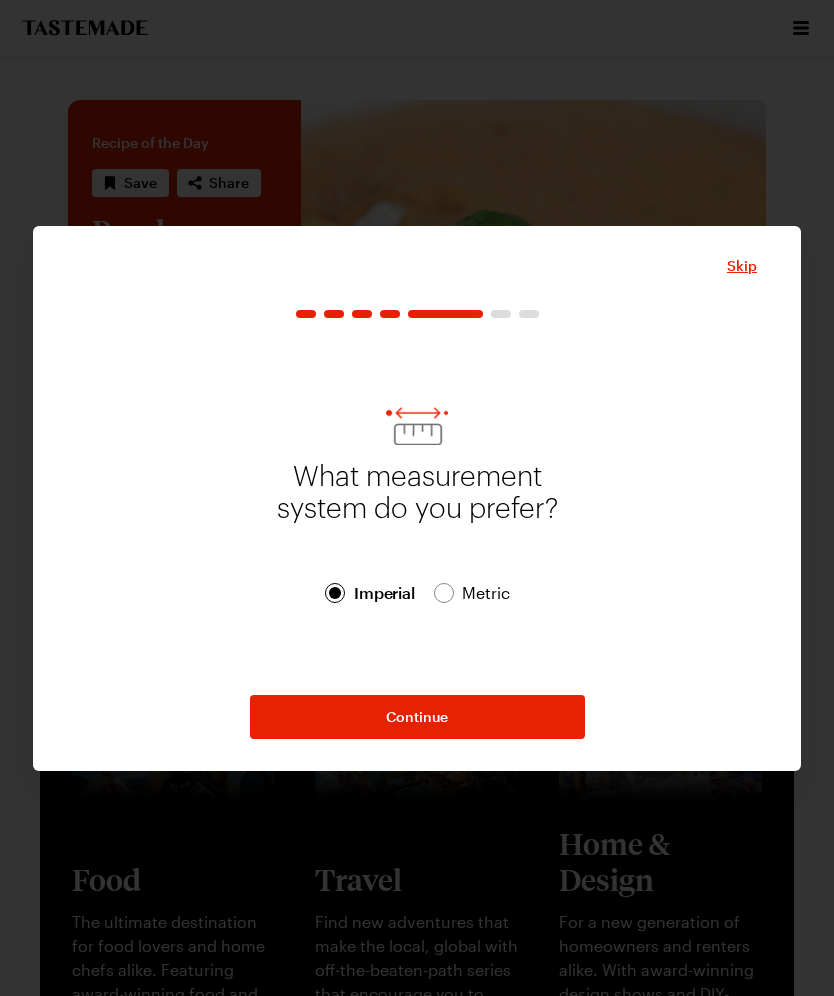 click on "Continue" at bounding box center (417, 717) 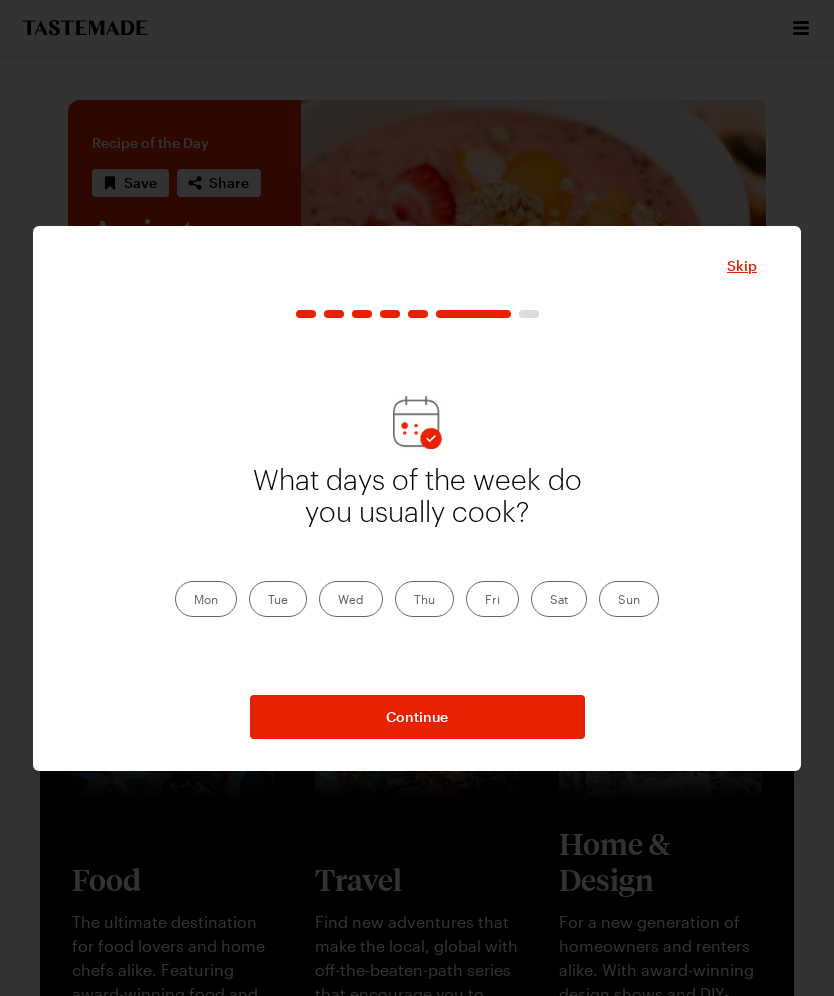 click on "Fri" at bounding box center [492, 599] 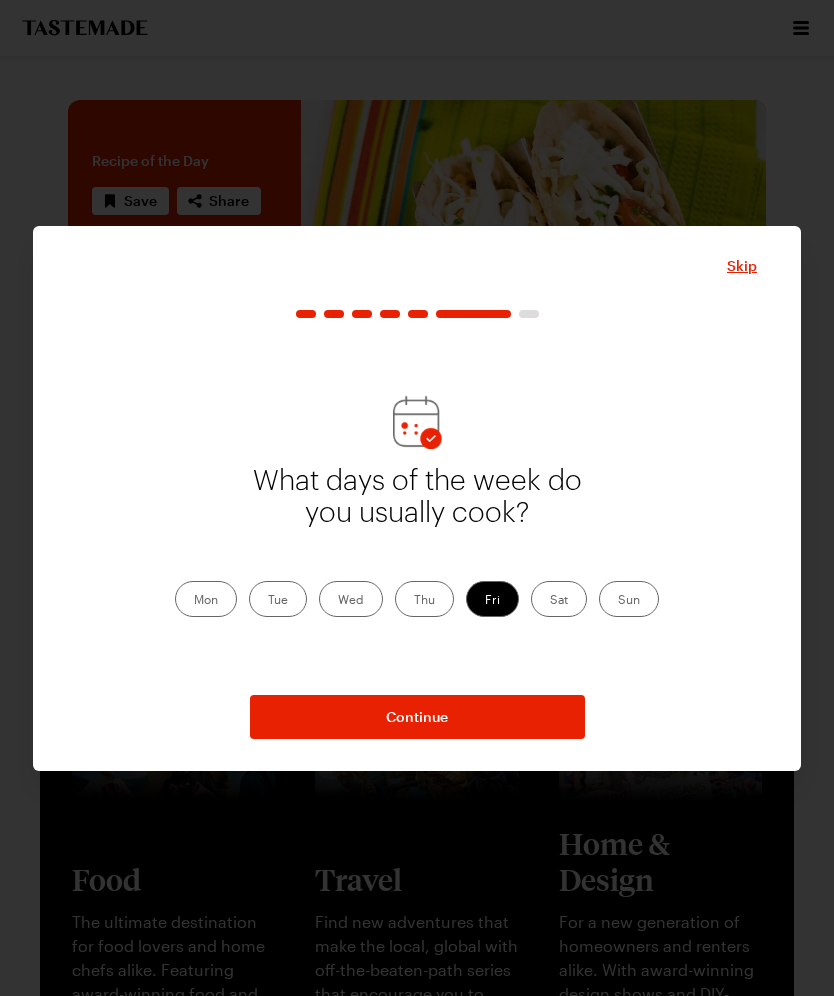 click on "Sat" at bounding box center (559, 599) 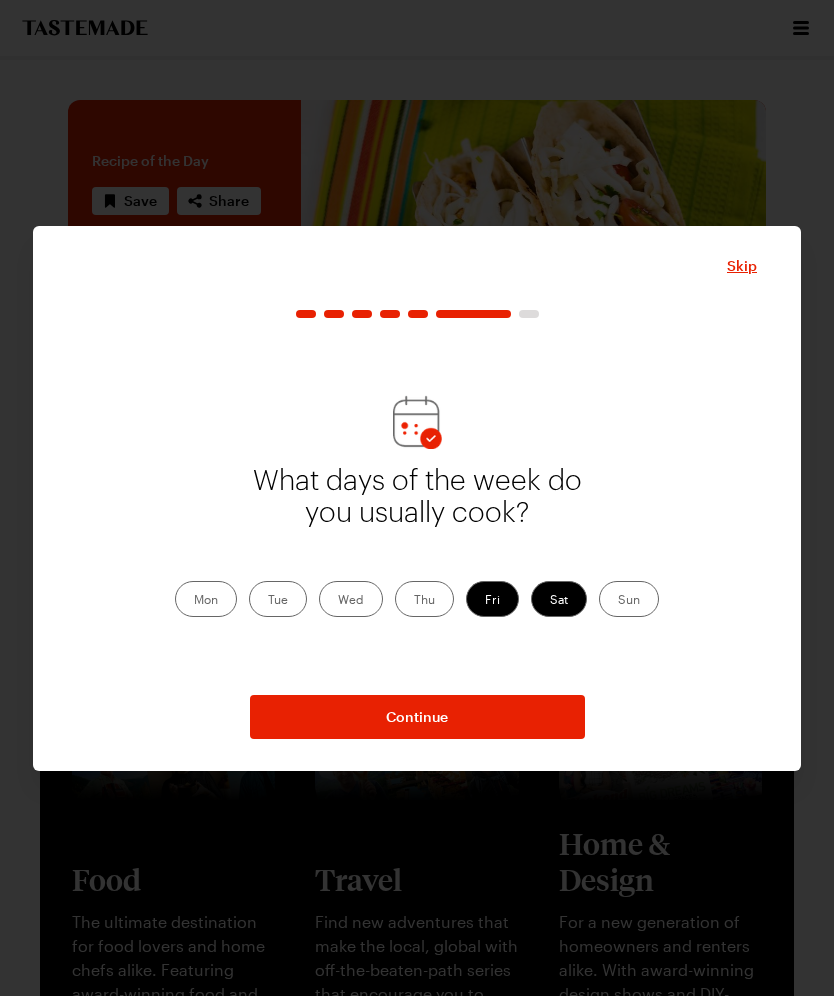 click on "Sun" at bounding box center (629, 599) 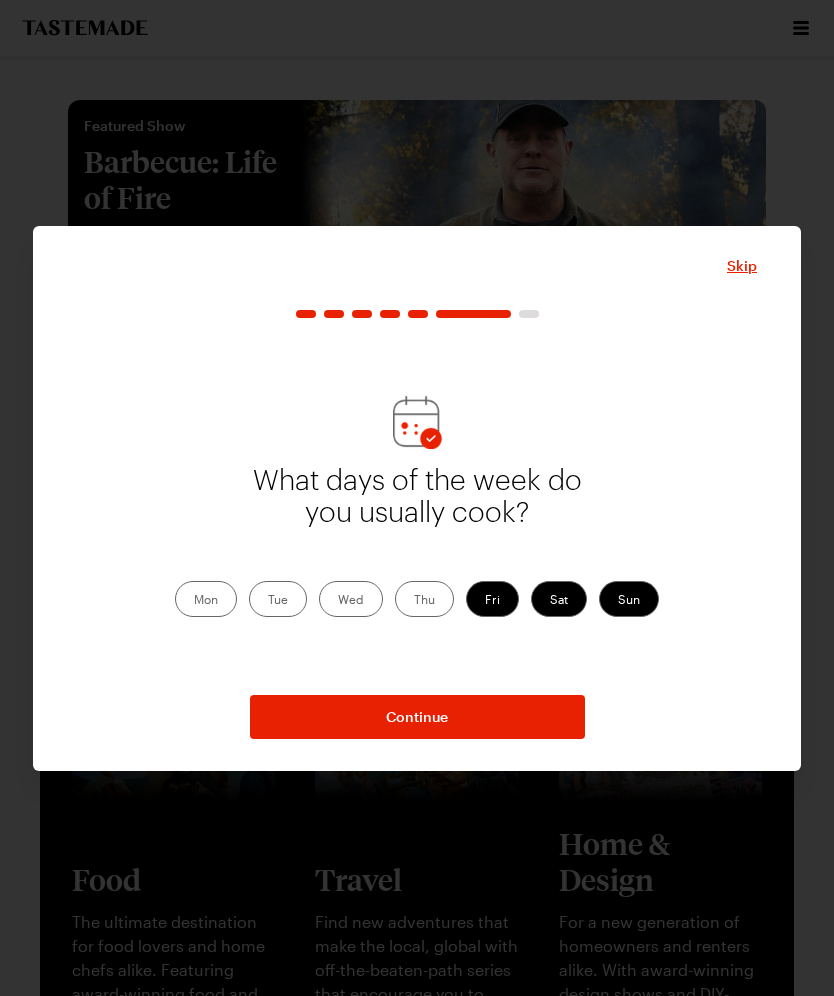 click on "Thu" at bounding box center [424, 599] 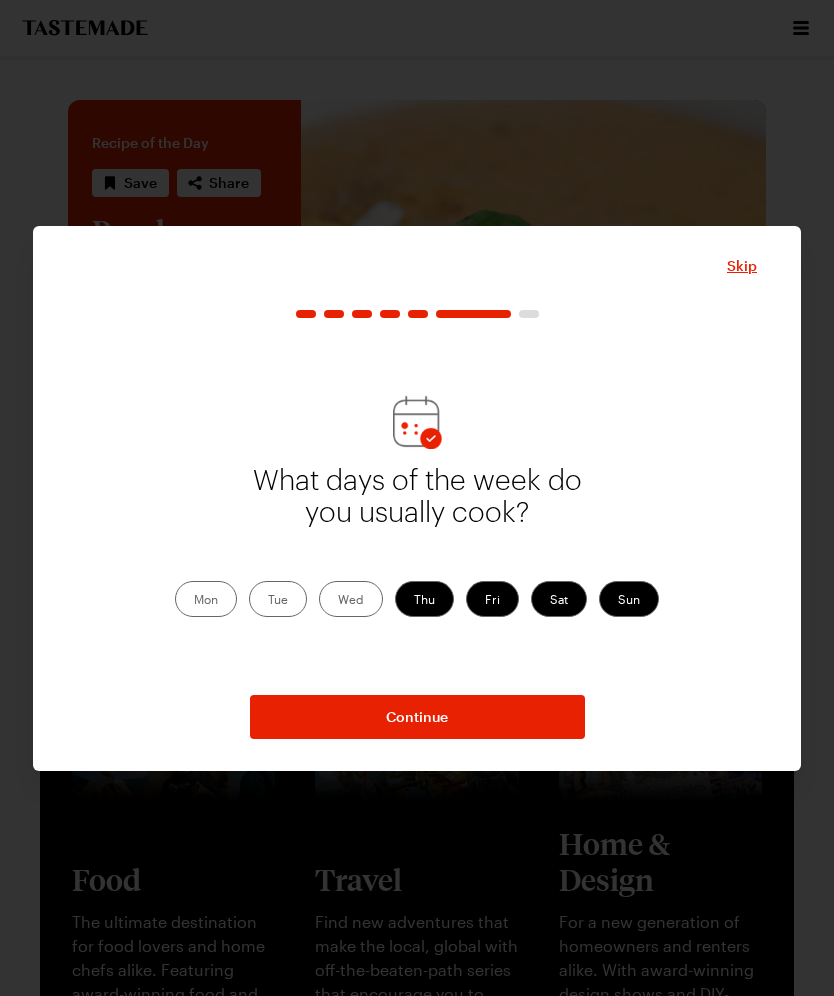 click on "Continue" at bounding box center [417, 717] 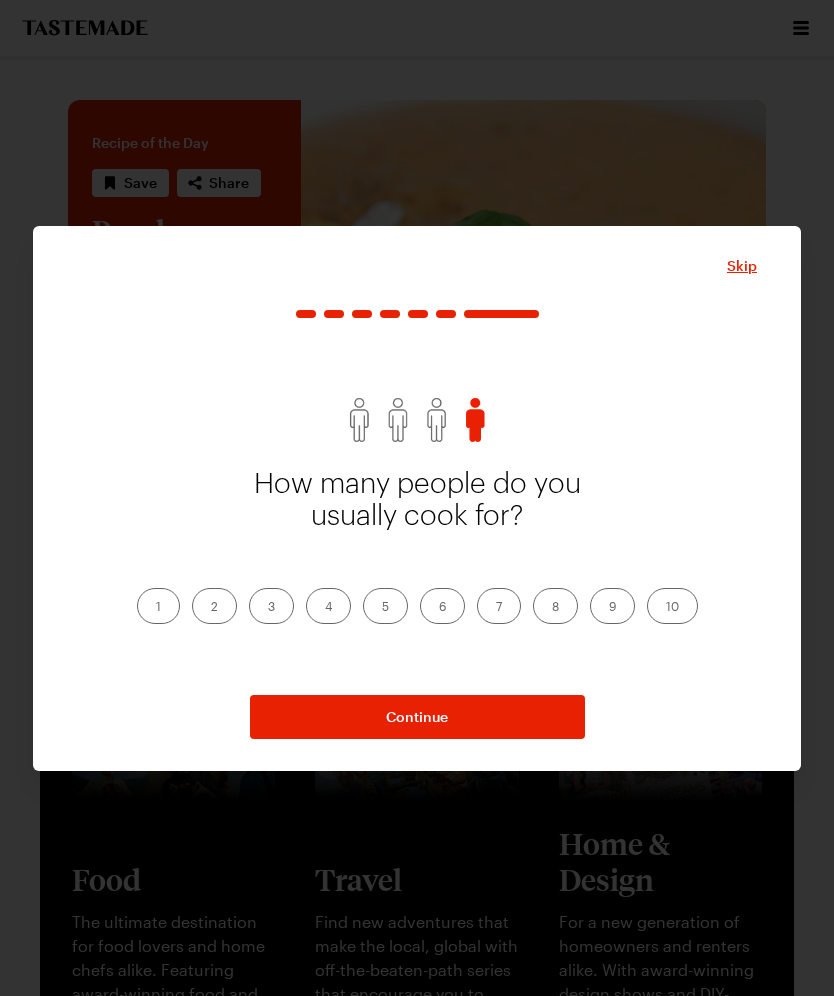 click on "1" at bounding box center [158, 606] 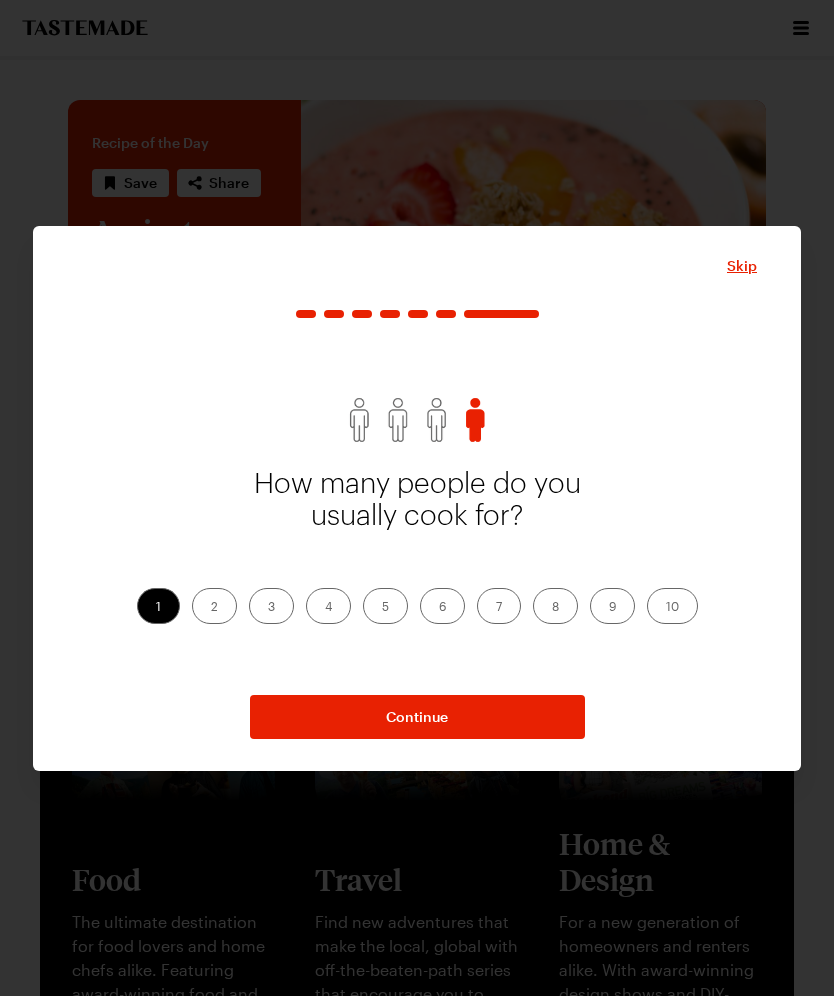click on "4" at bounding box center (328, 606) 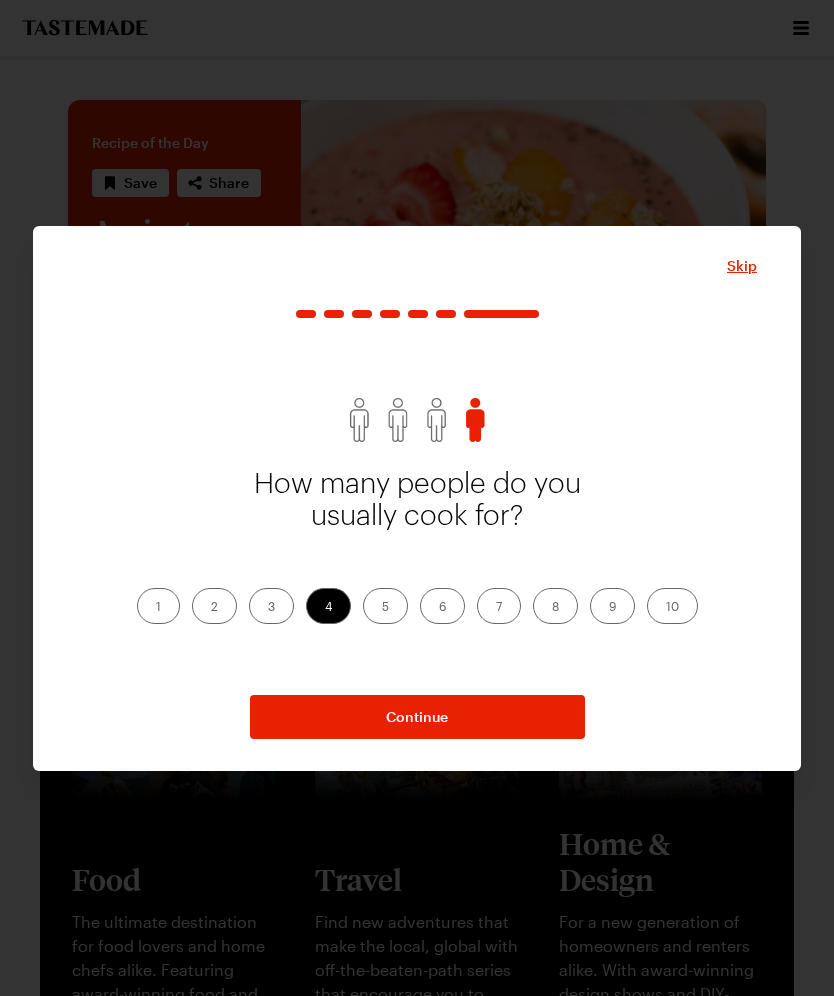 click on "Continue" at bounding box center [417, 717] 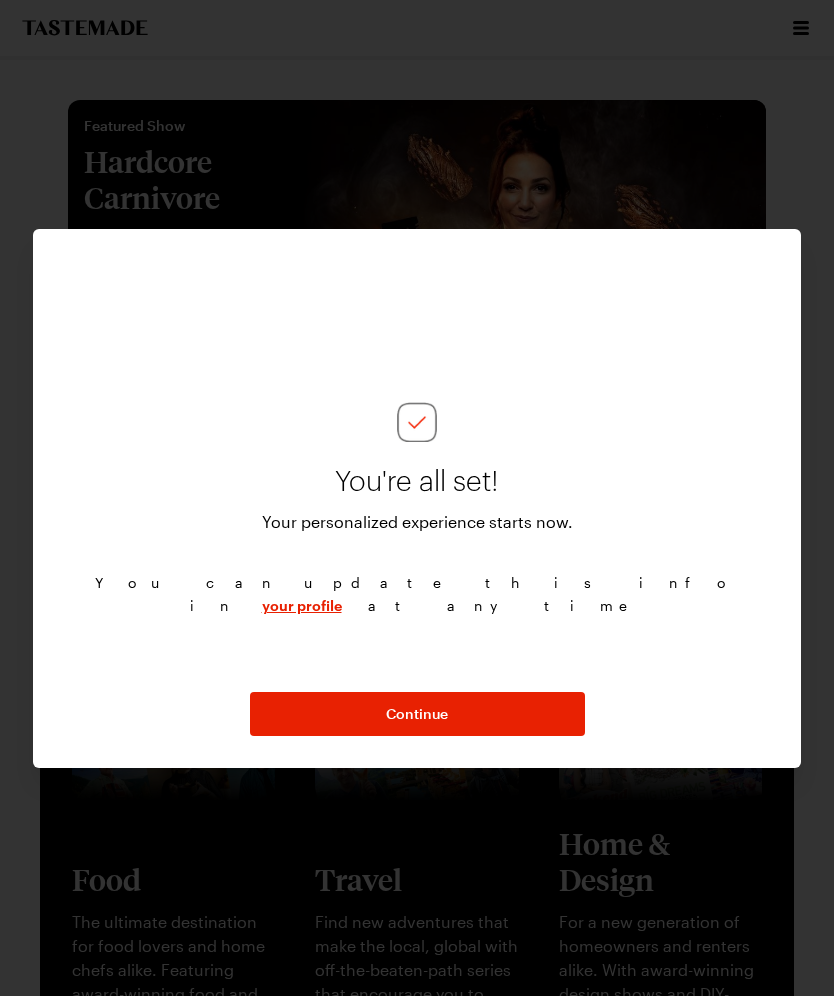 click on "Continue" at bounding box center [417, 714] 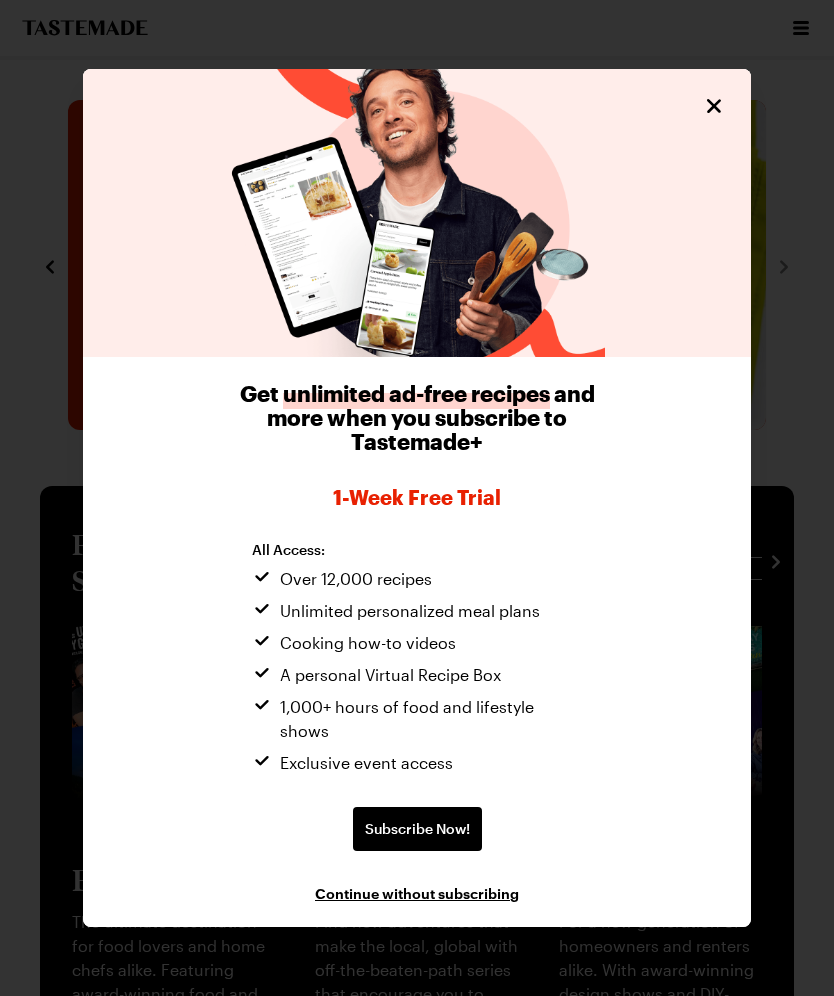 click on "Subscribe Now!" at bounding box center [417, 829] 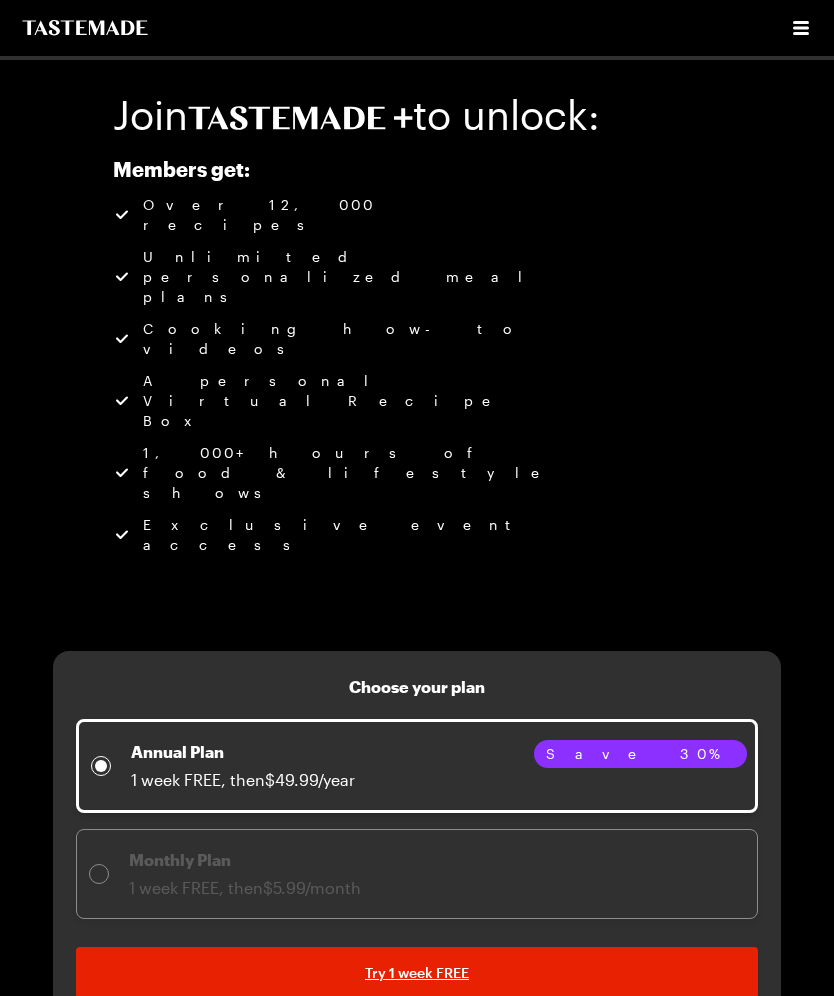 scroll, scrollTop: 0, scrollLeft: 0, axis: both 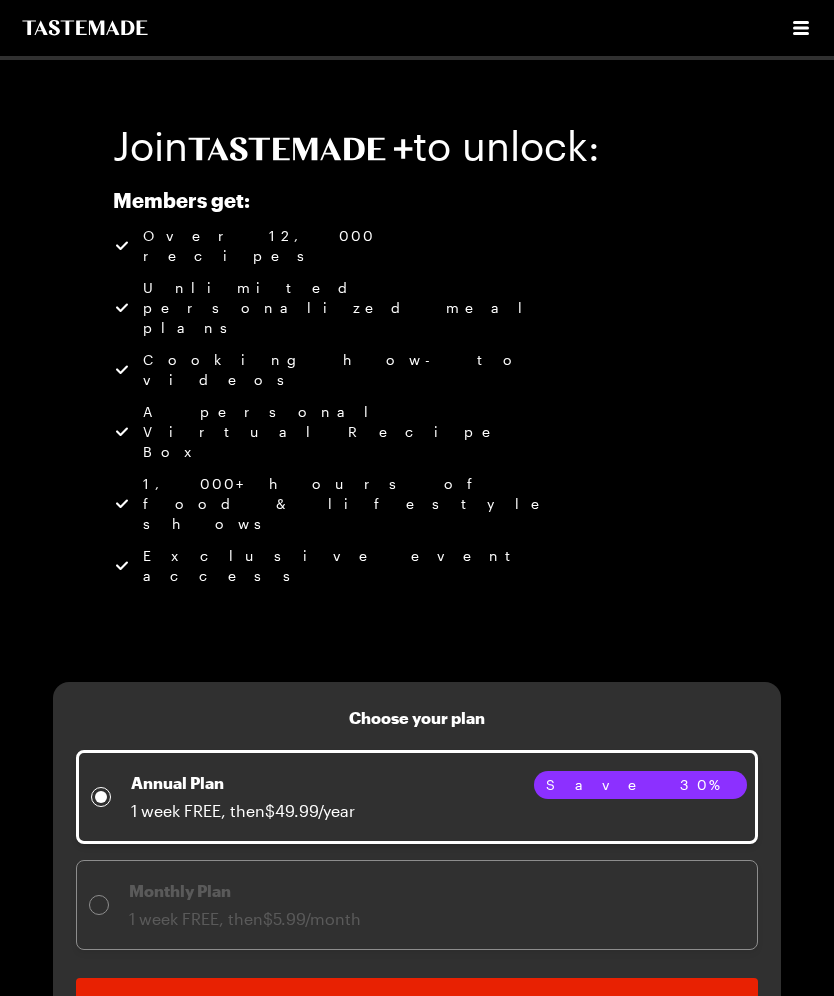 click 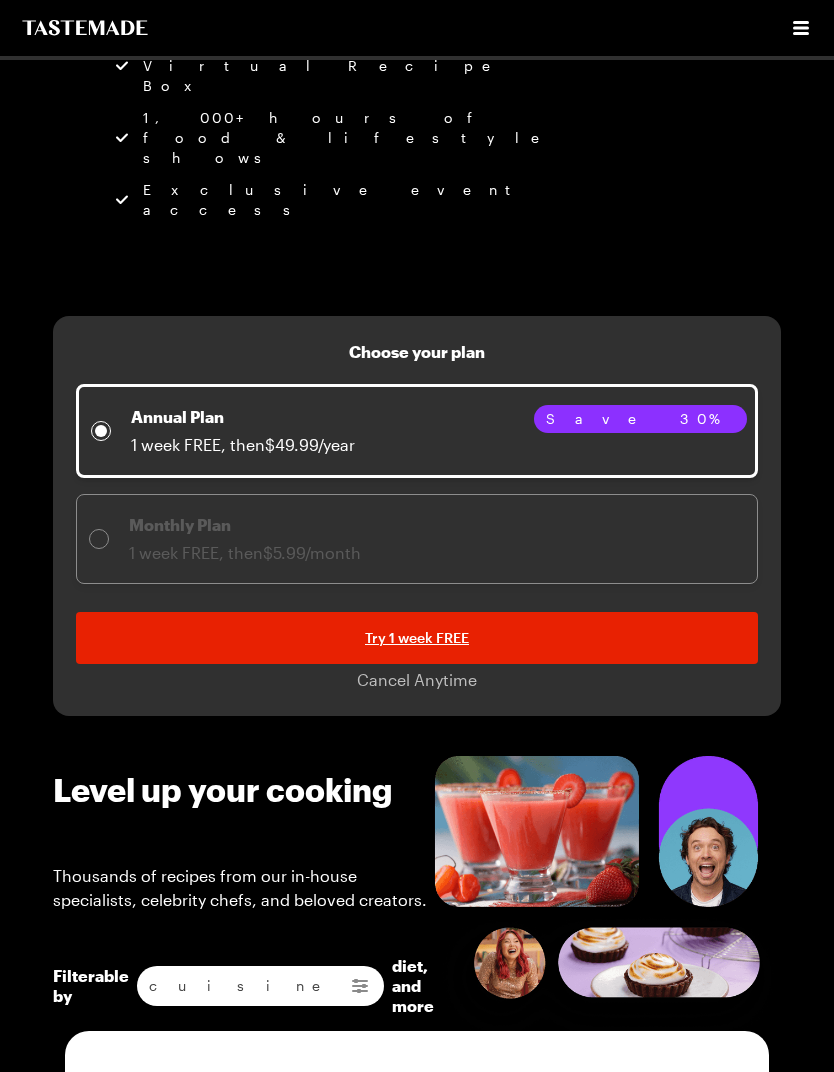 scroll, scrollTop: 367, scrollLeft: 0, axis: vertical 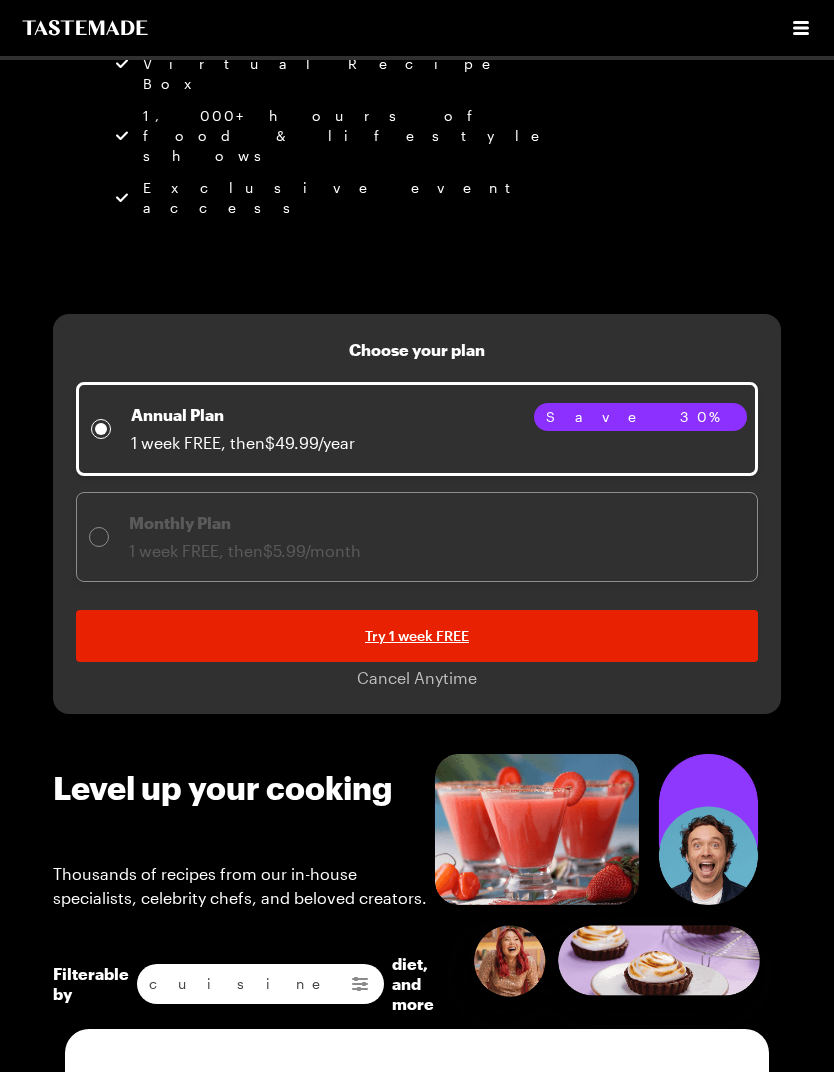 click on "Try 1 week FREE" at bounding box center [417, 637] 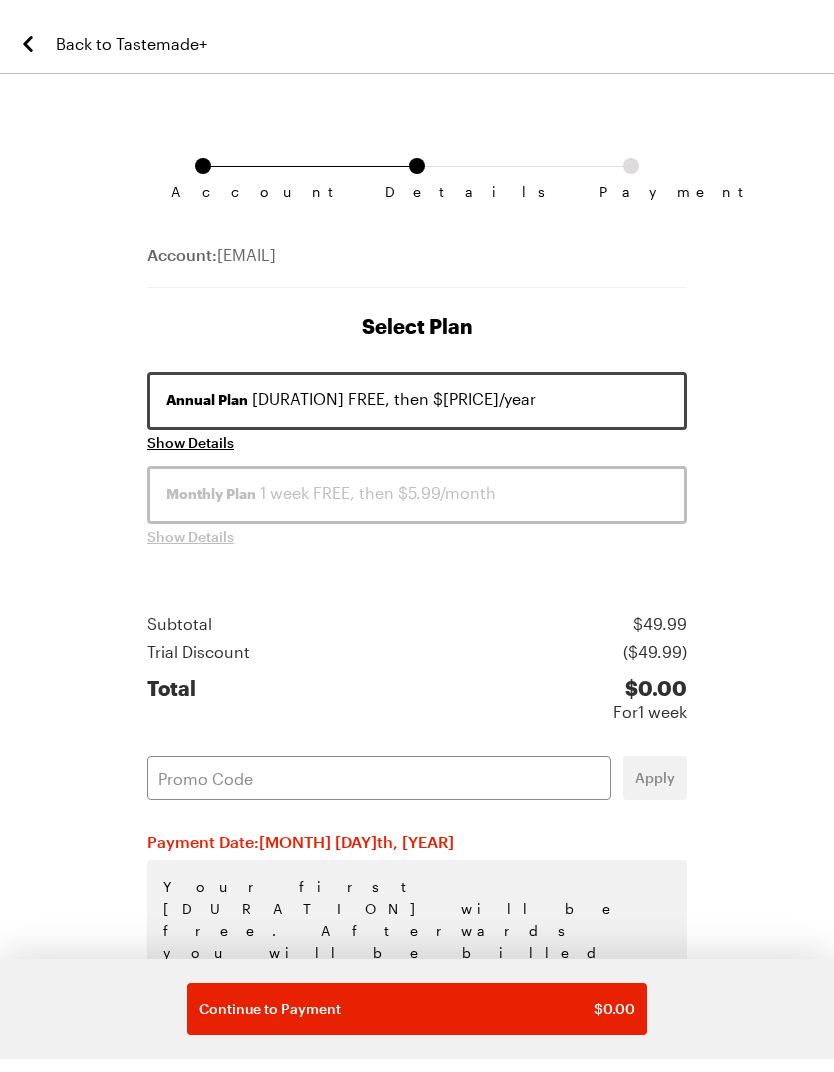 scroll, scrollTop: 45, scrollLeft: 0, axis: vertical 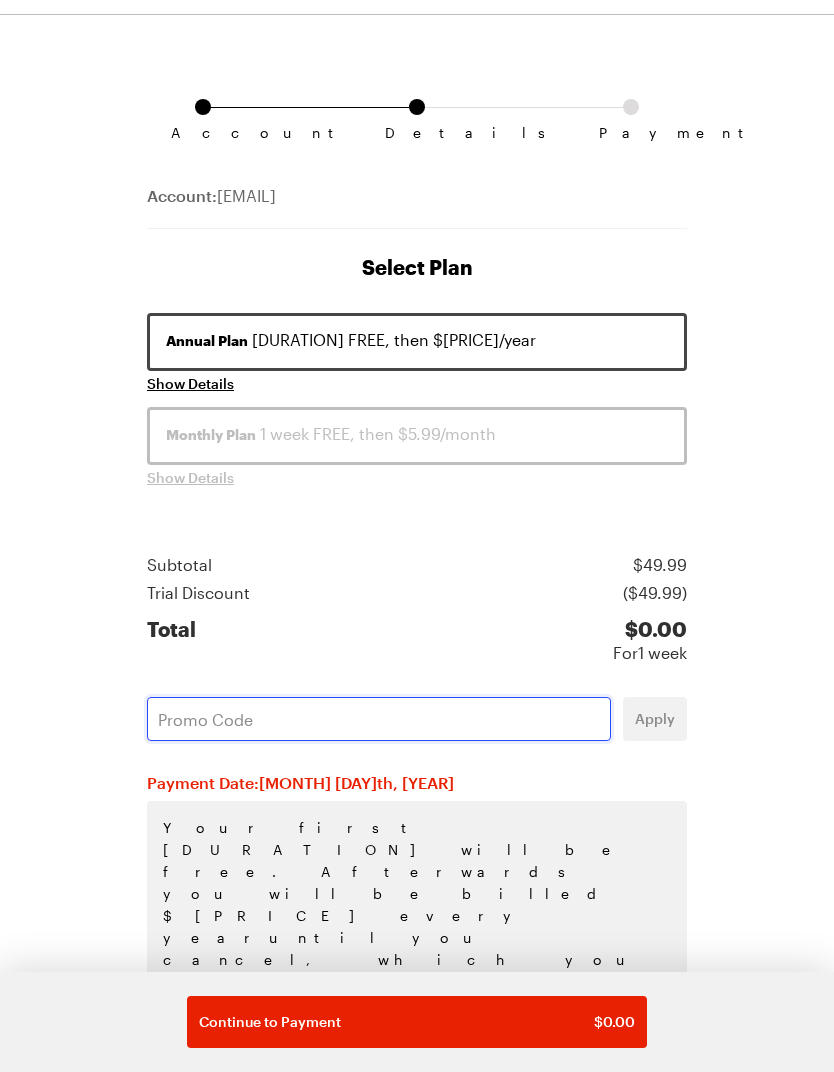 click at bounding box center (379, 719) 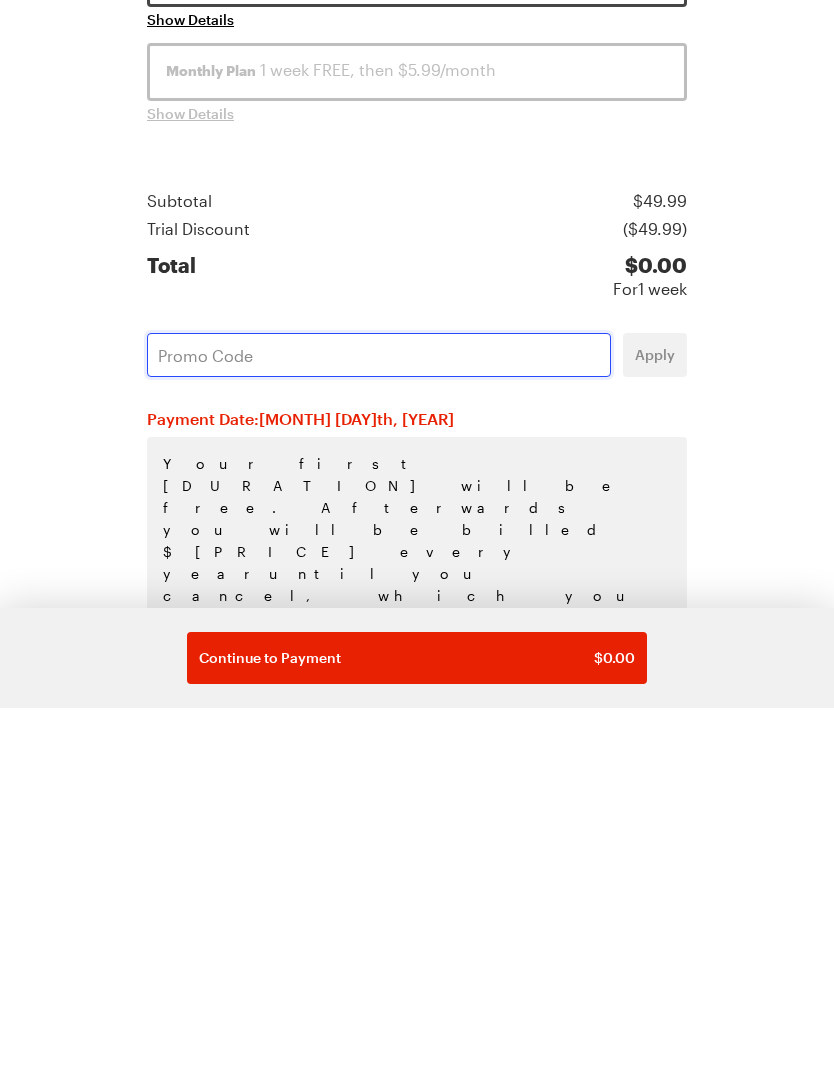 paste on "[CODE]" 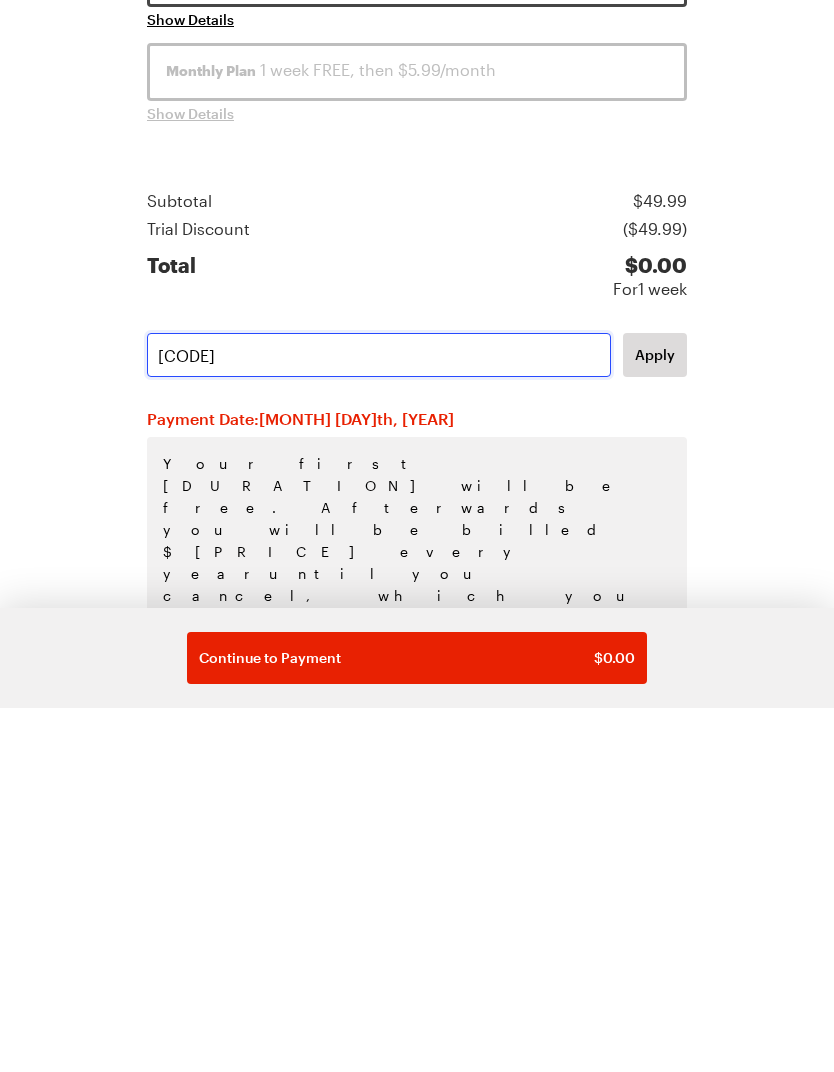 type on "[CODE]" 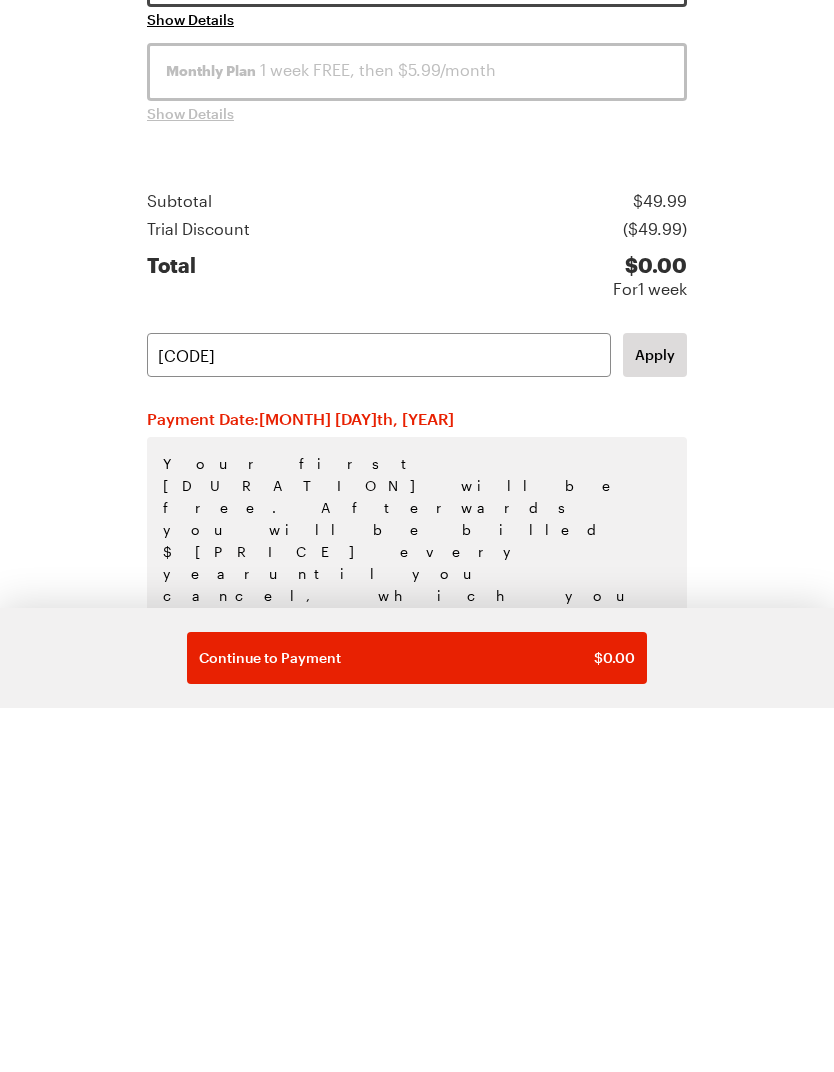click on "Apply" at bounding box center [655, 719] 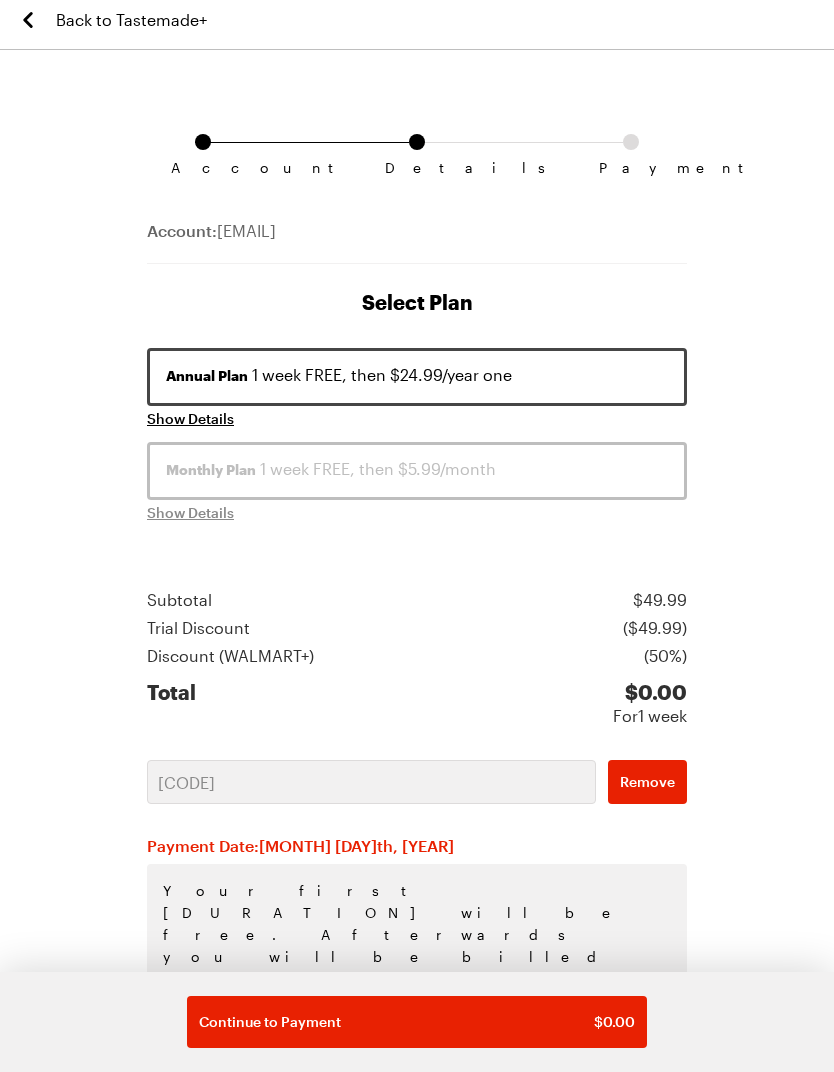 scroll, scrollTop: 73, scrollLeft: 0, axis: vertical 